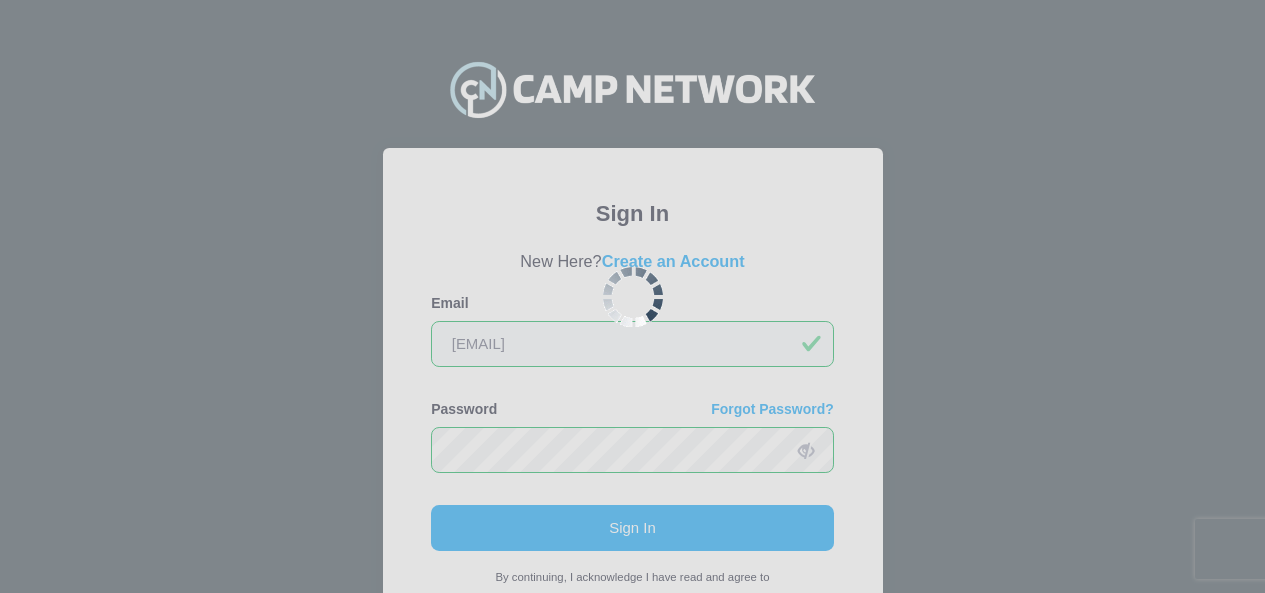 scroll, scrollTop: 0, scrollLeft: 0, axis: both 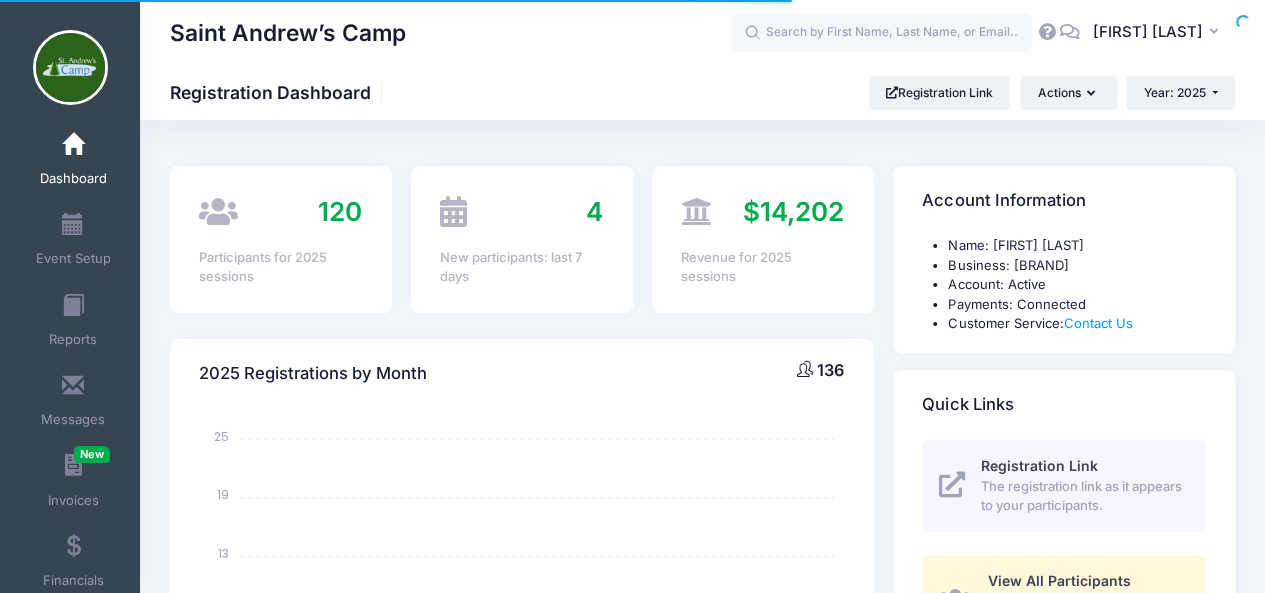 select 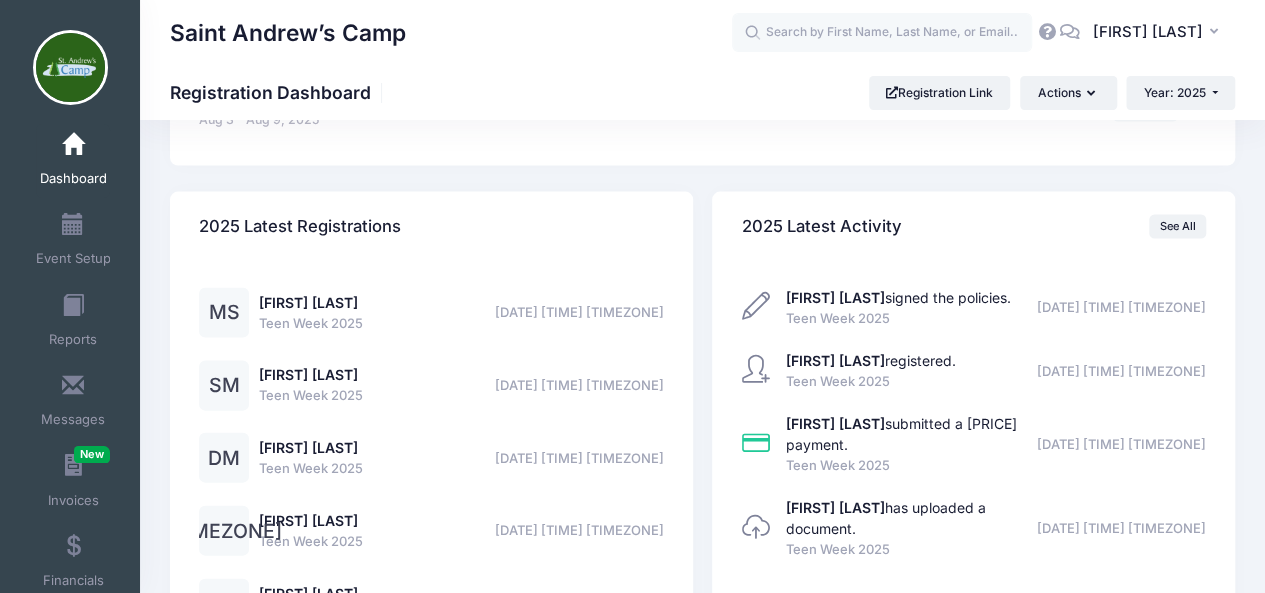 scroll, scrollTop: 1973, scrollLeft: 0, axis: vertical 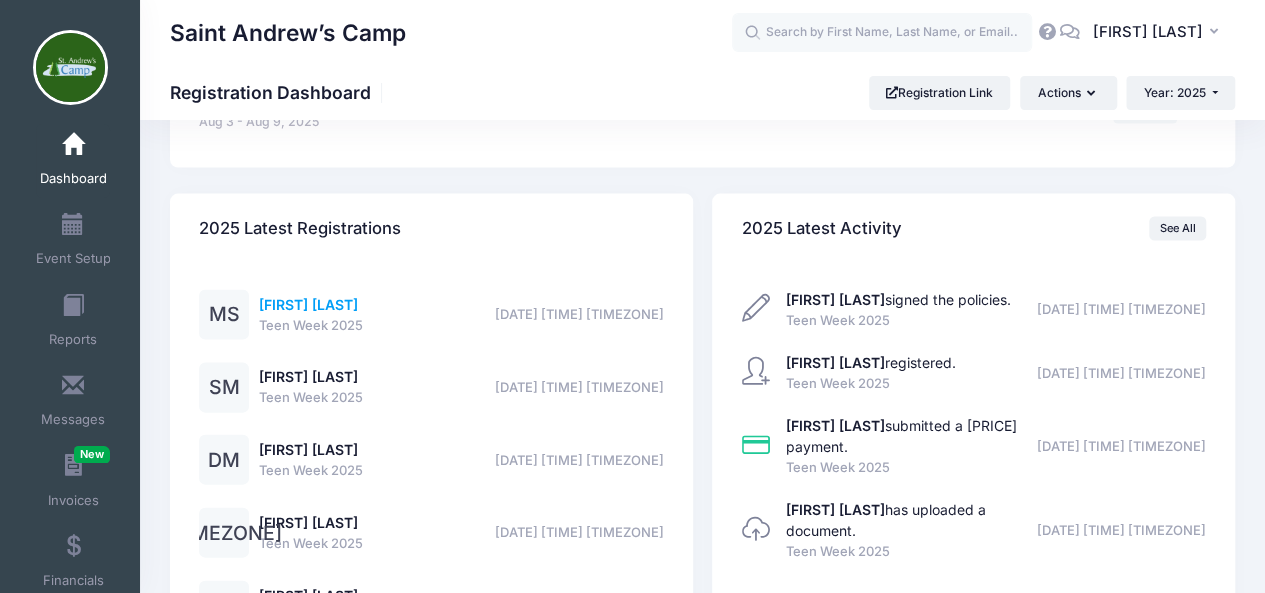 click on "Maner Soe" at bounding box center (308, 304) 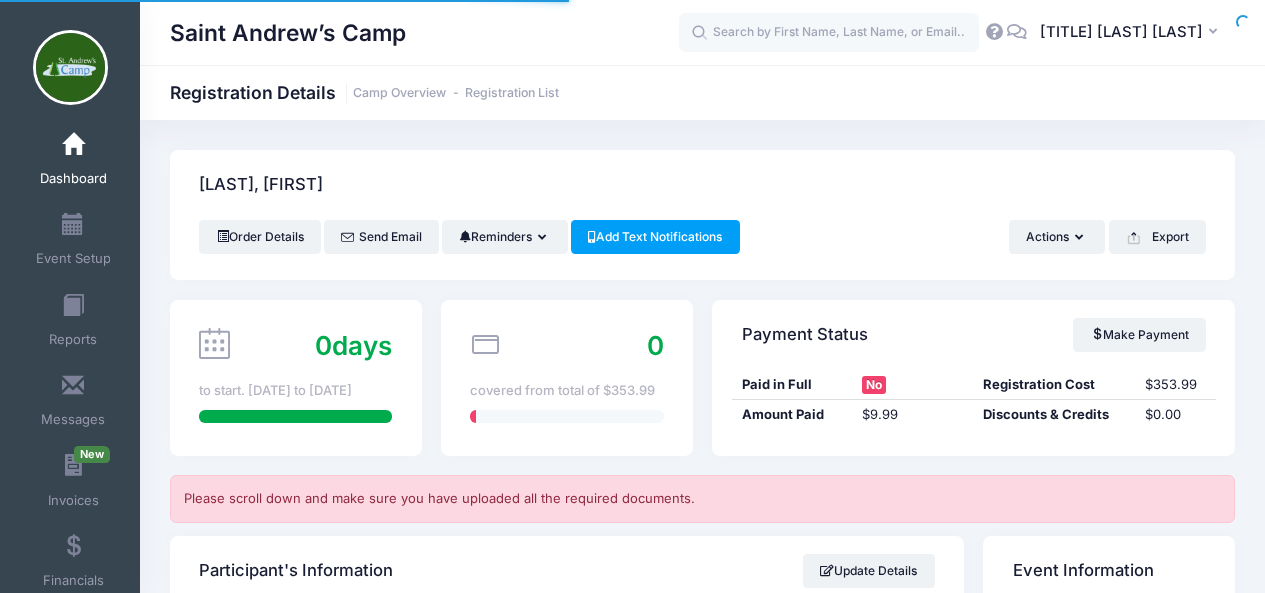 scroll, scrollTop: 0, scrollLeft: 0, axis: both 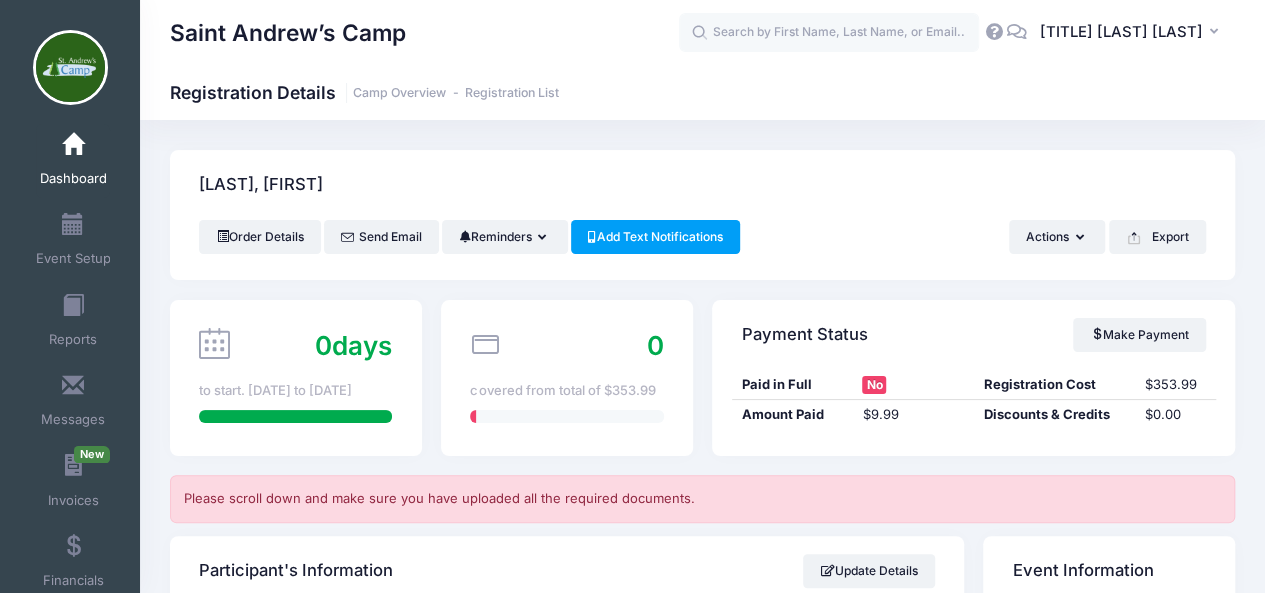 click on "Dashboard" at bounding box center [73, 161] 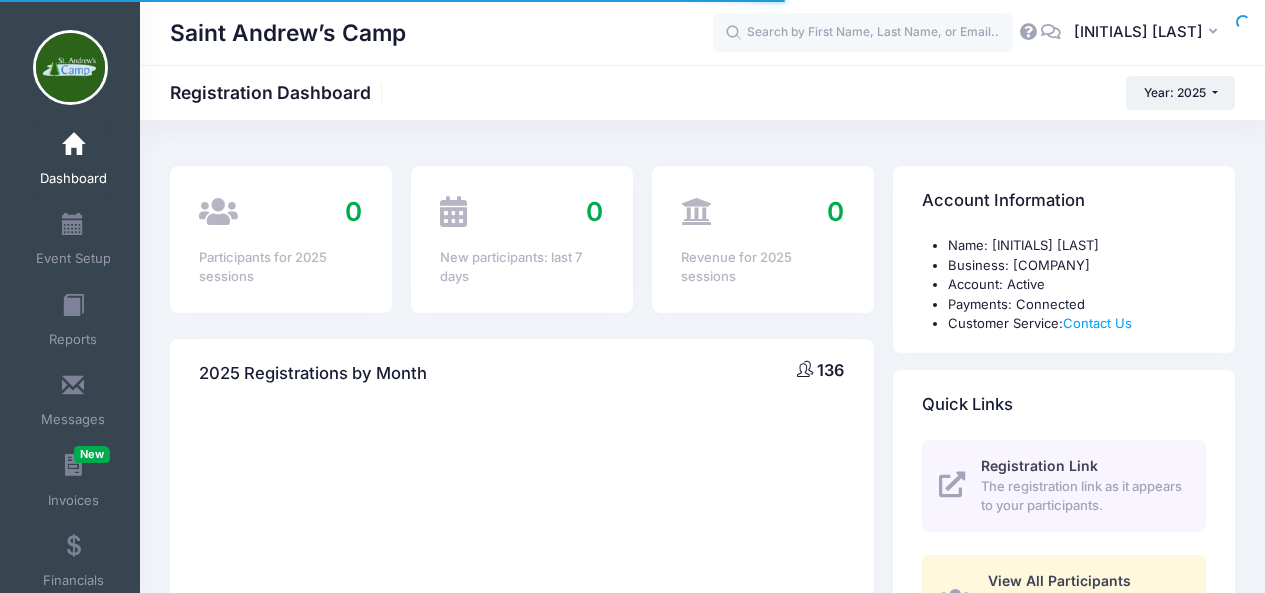 scroll, scrollTop: 0, scrollLeft: 0, axis: both 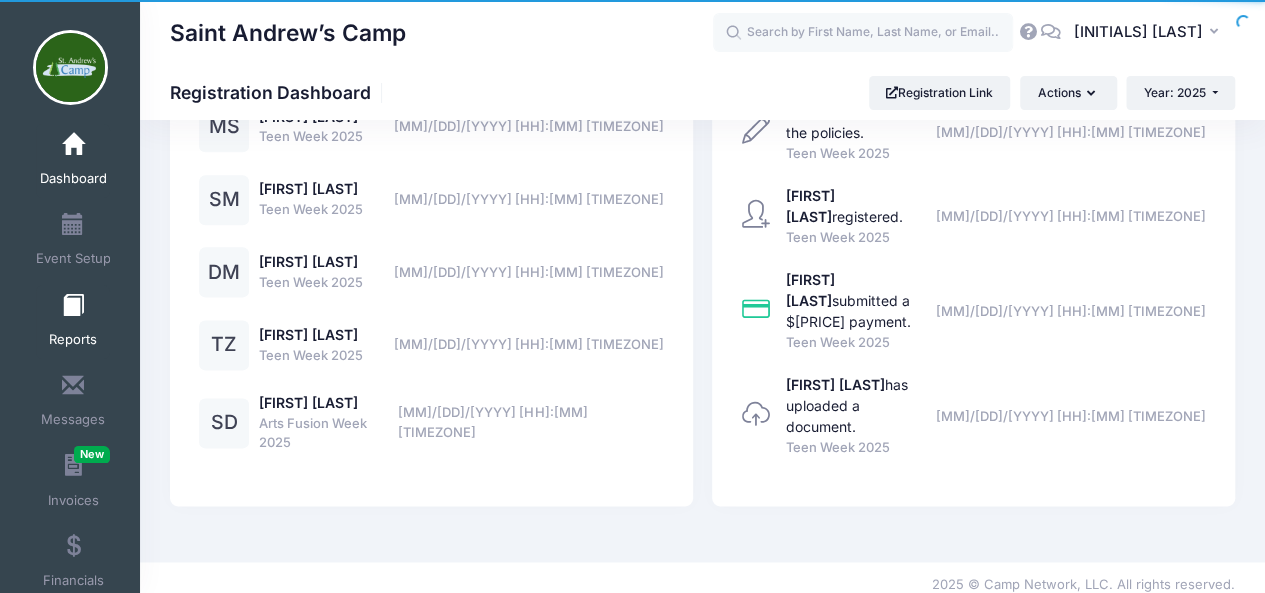 click at bounding box center (73, 306) 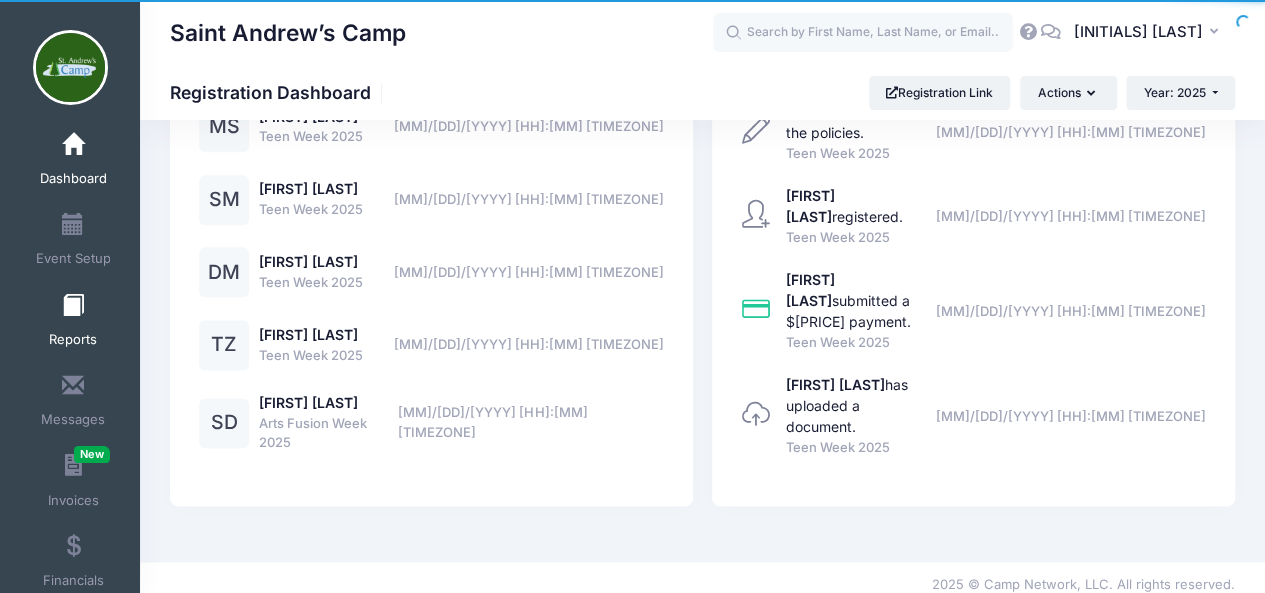 select 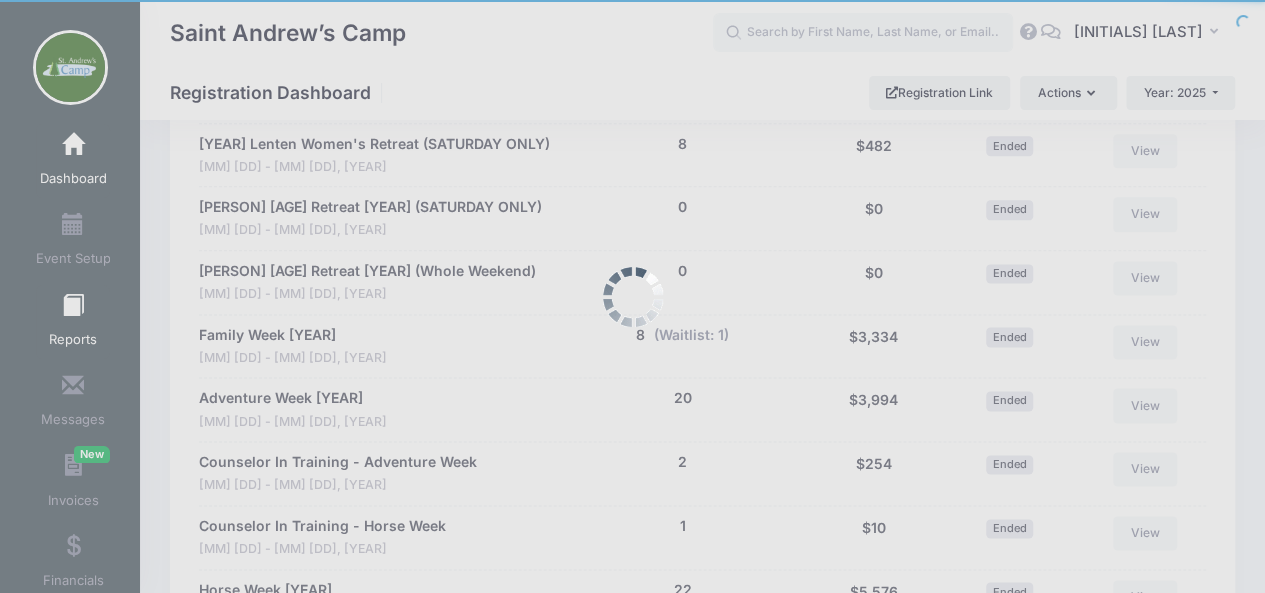 scroll, scrollTop: 2156, scrollLeft: 0, axis: vertical 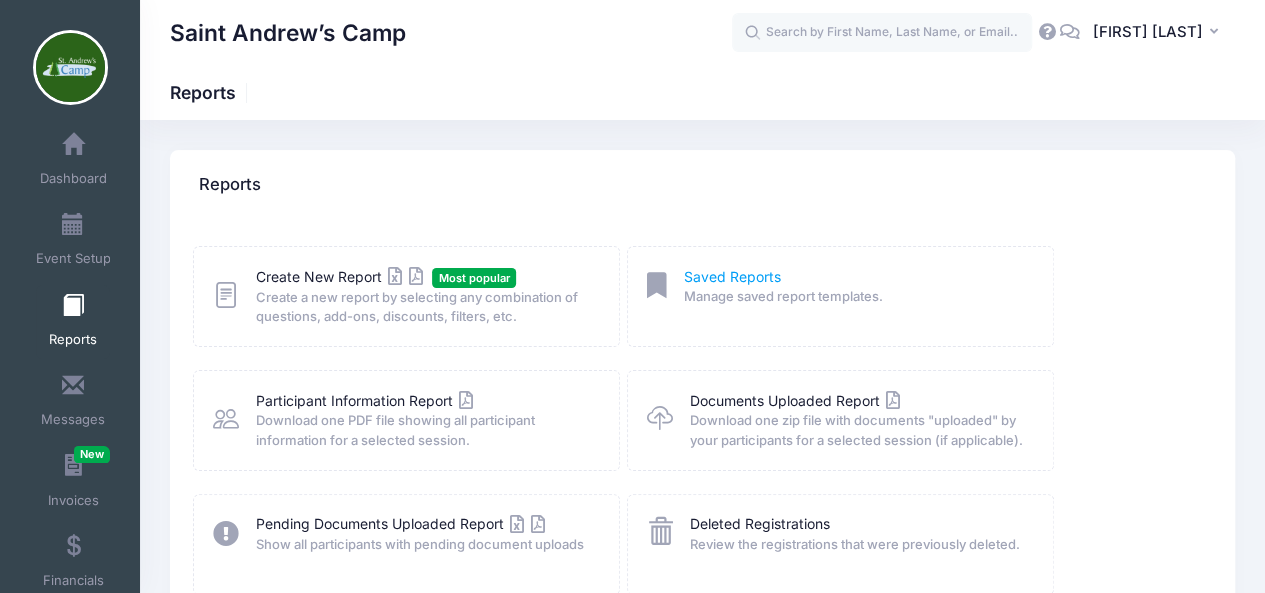 click on "Saved Reports" at bounding box center [732, 276] 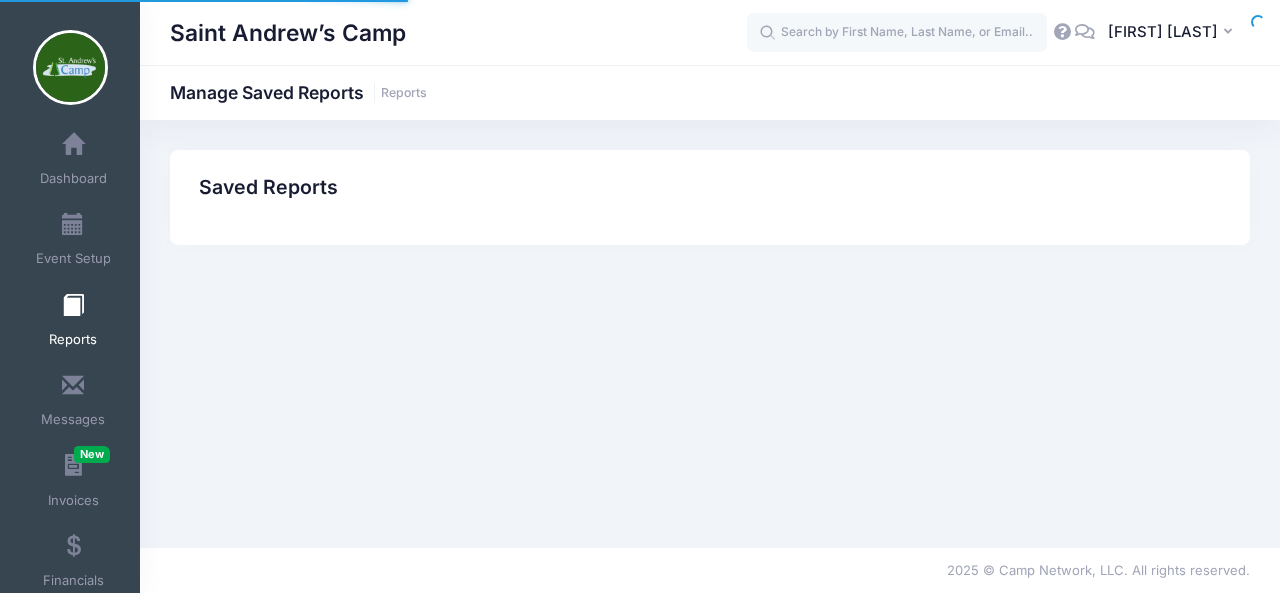 scroll, scrollTop: 0, scrollLeft: 0, axis: both 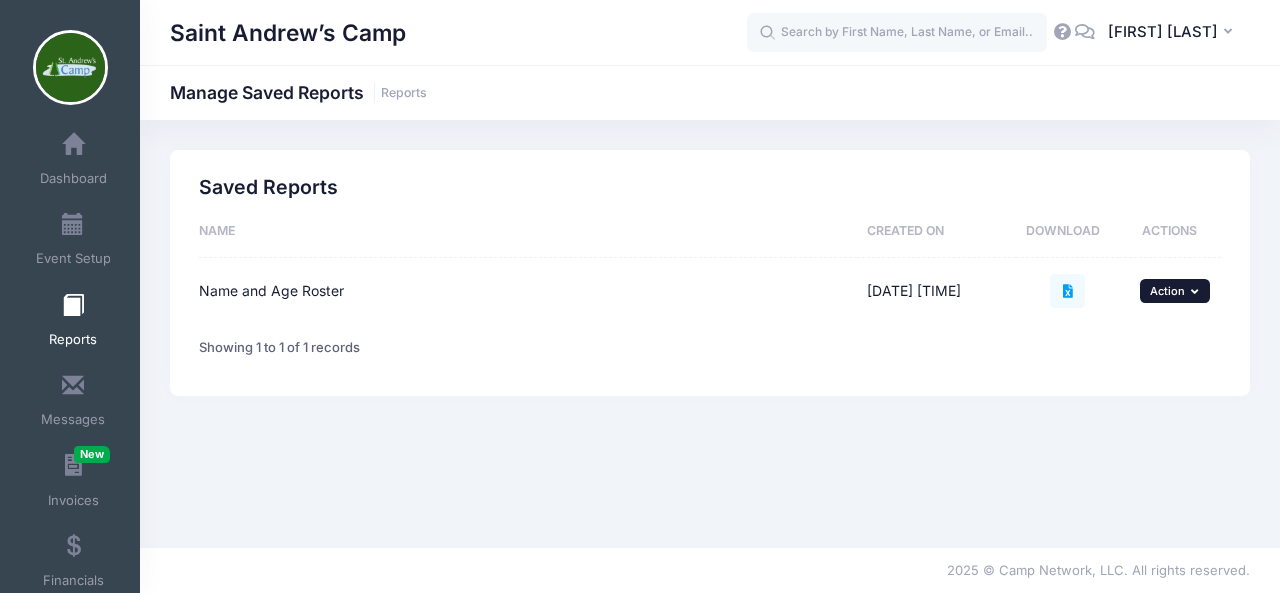 click at bounding box center (1197, 291) 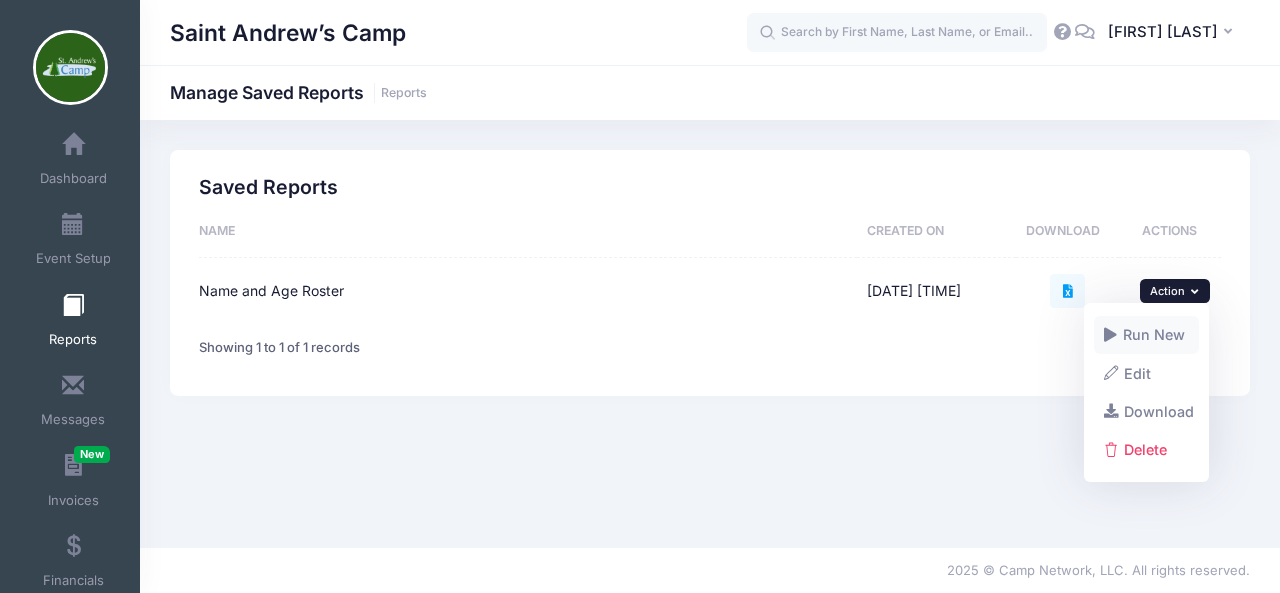click on "Run New" at bounding box center (1147, 335) 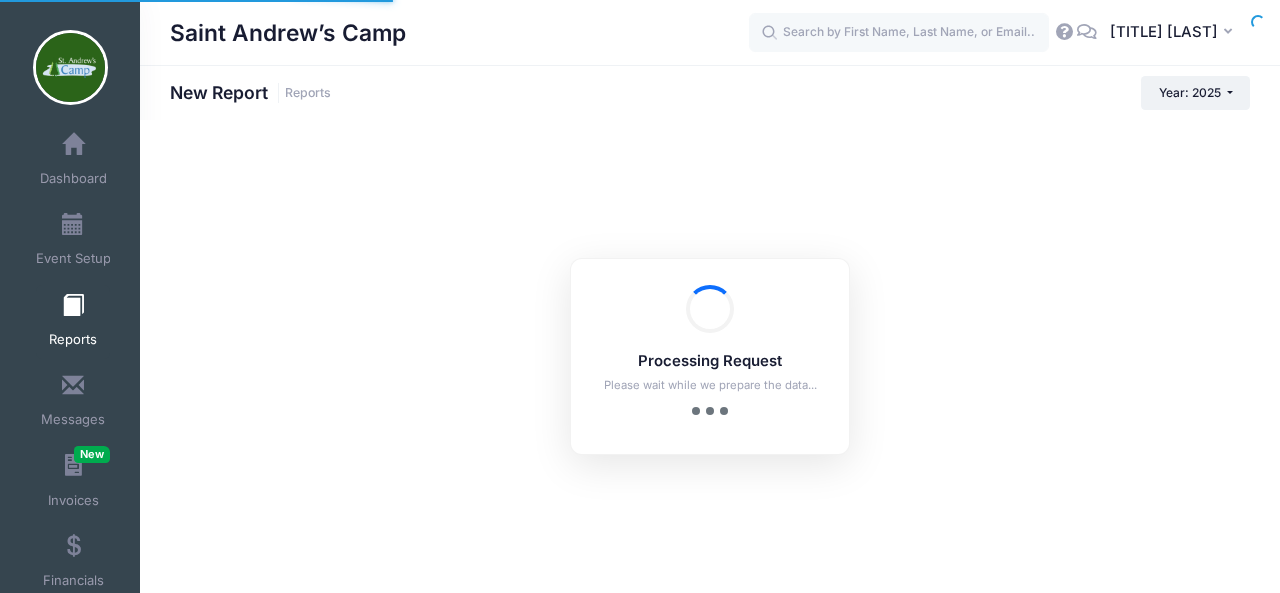 scroll, scrollTop: 0, scrollLeft: 0, axis: both 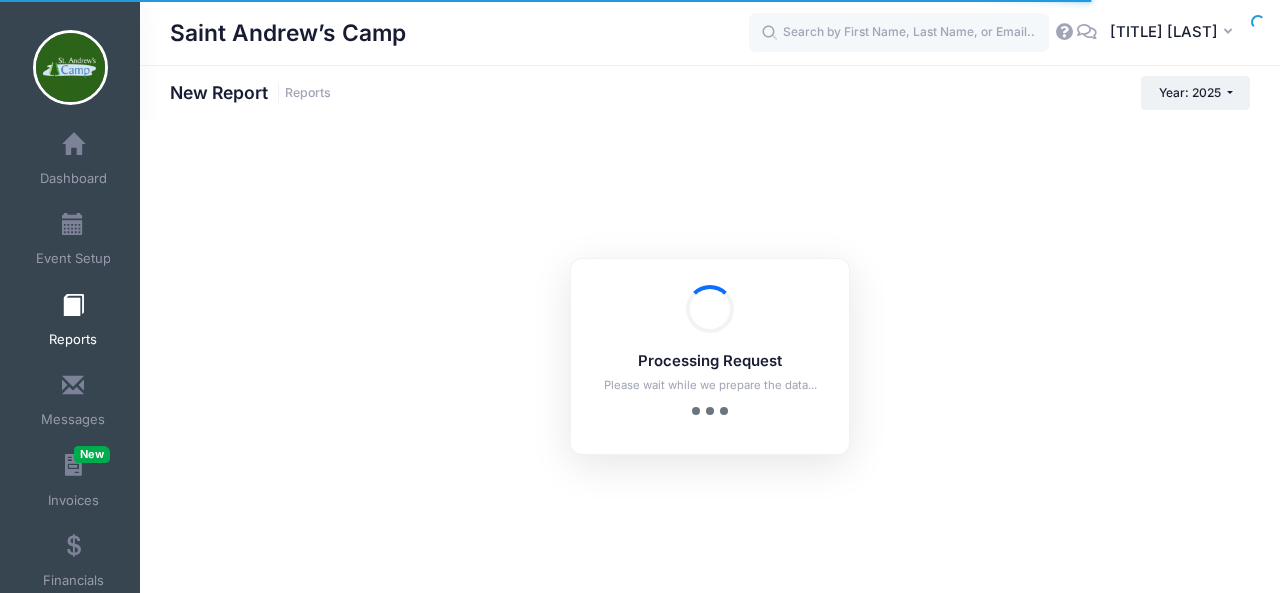 checkbox on "false" 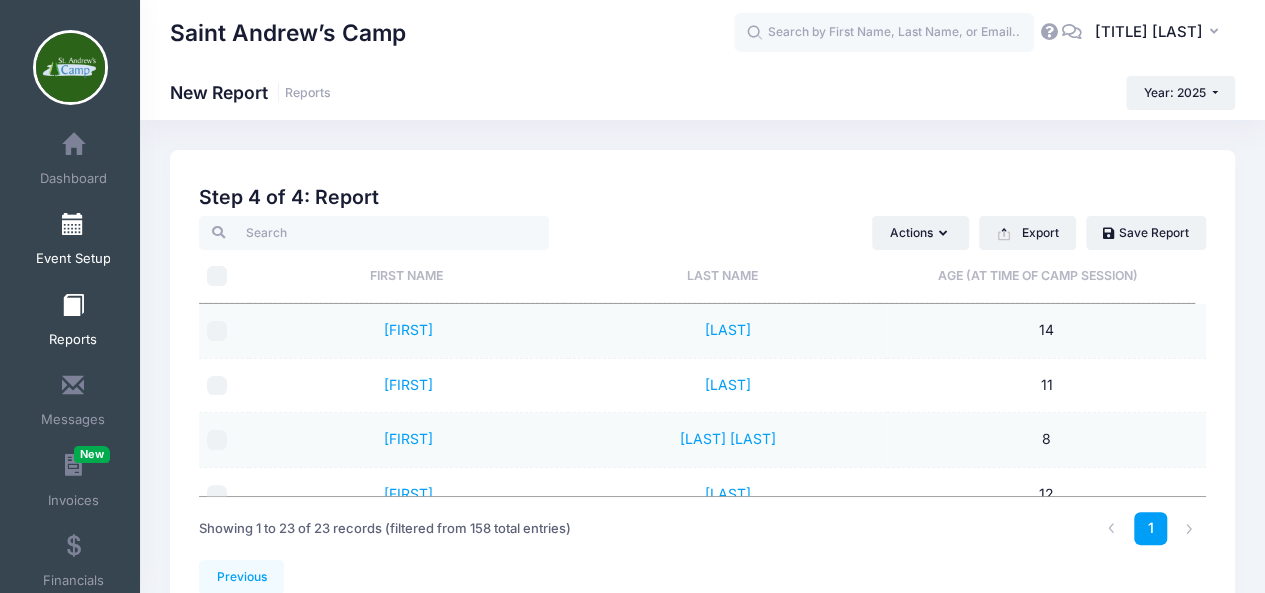 click at bounding box center [73, 225] 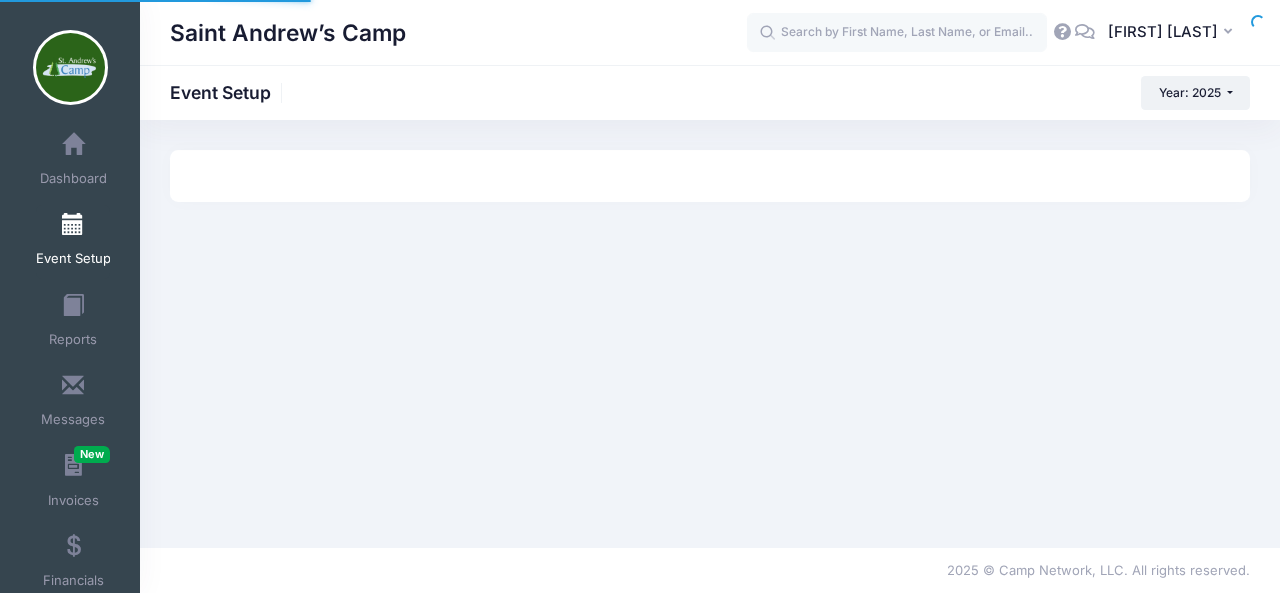 scroll, scrollTop: 0, scrollLeft: 0, axis: both 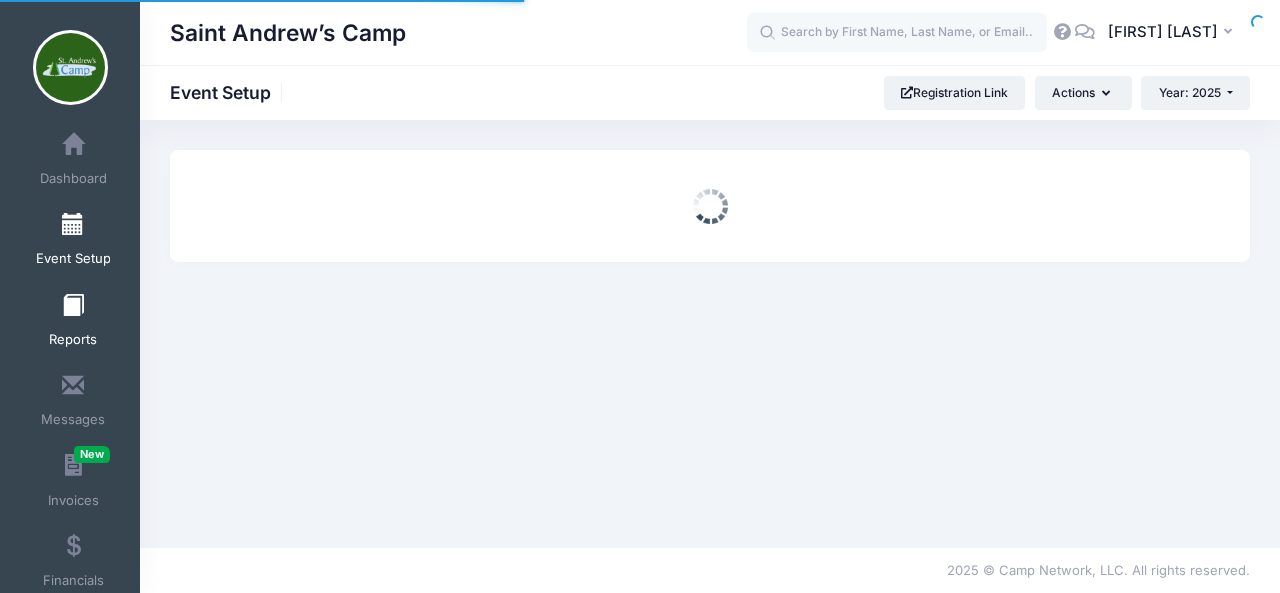 click on "Processing Request
Please wait...
Processing Request
Please wait...
Processing Request
Please wait...
Processing Request
Please wait...
New" at bounding box center [640, 296] 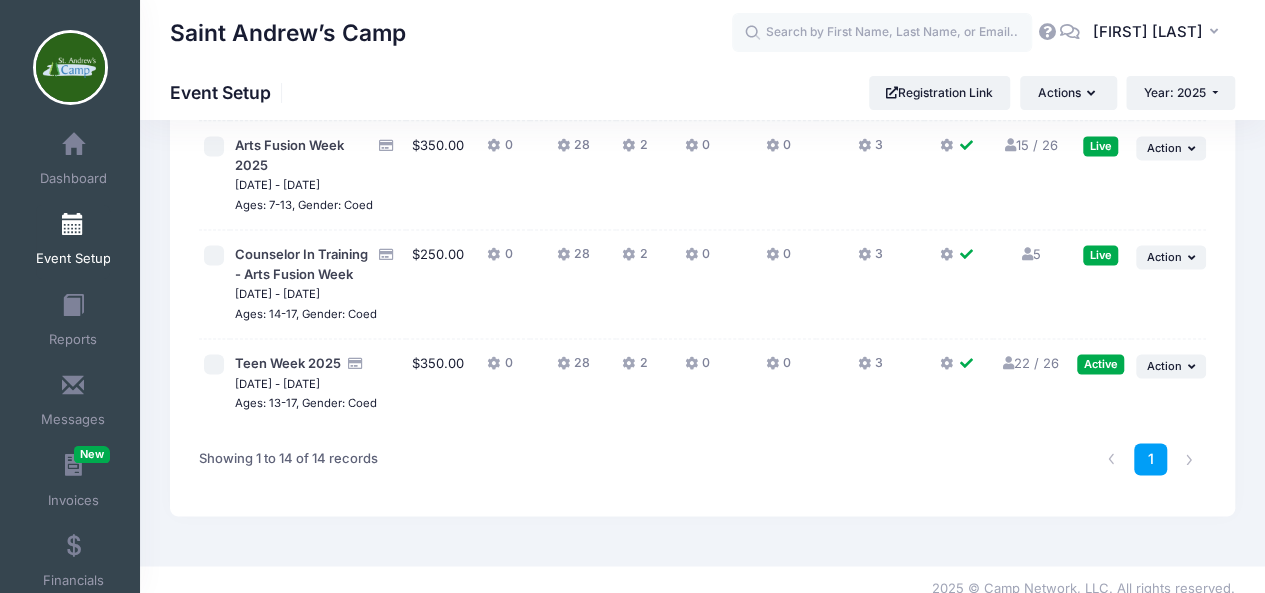 scroll, scrollTop: 1370, scrollLeft: 0, axis: vertical 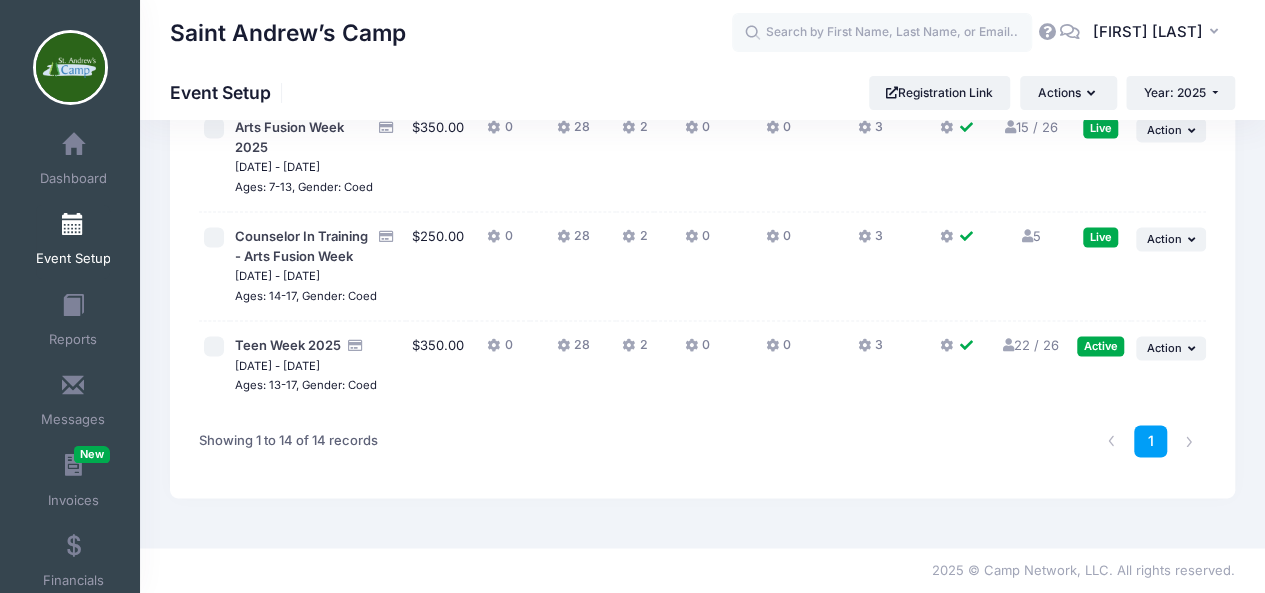 click at bounding box center [214, 346] 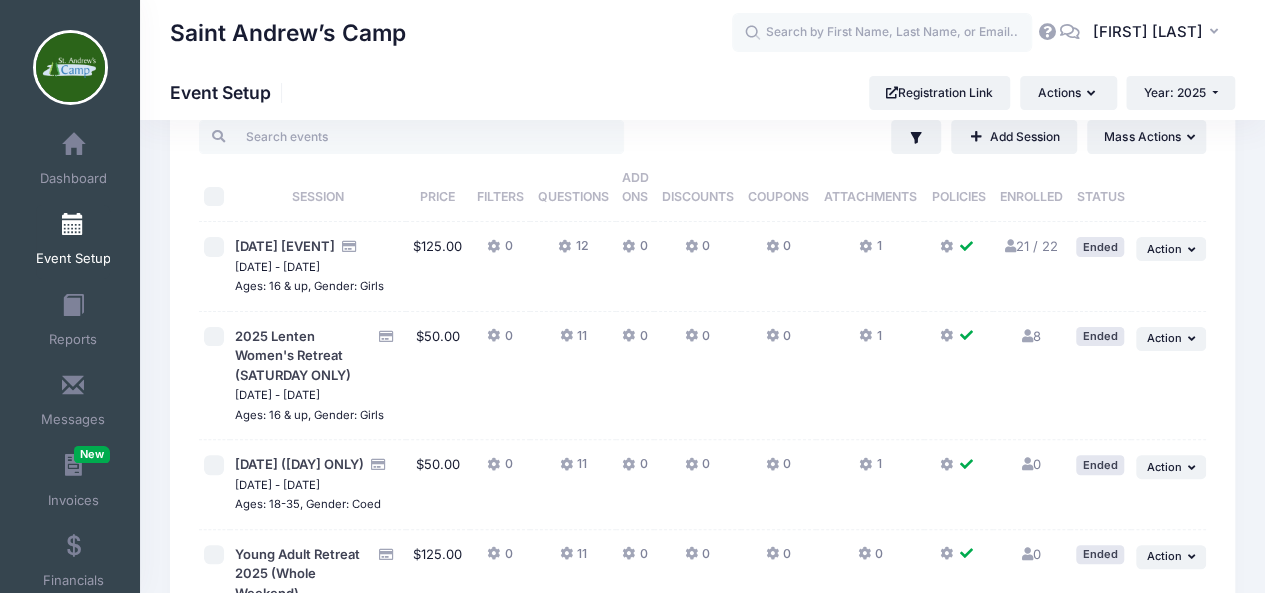 scroll, scrollTop: 0, scrollLeft: 0, axis: both 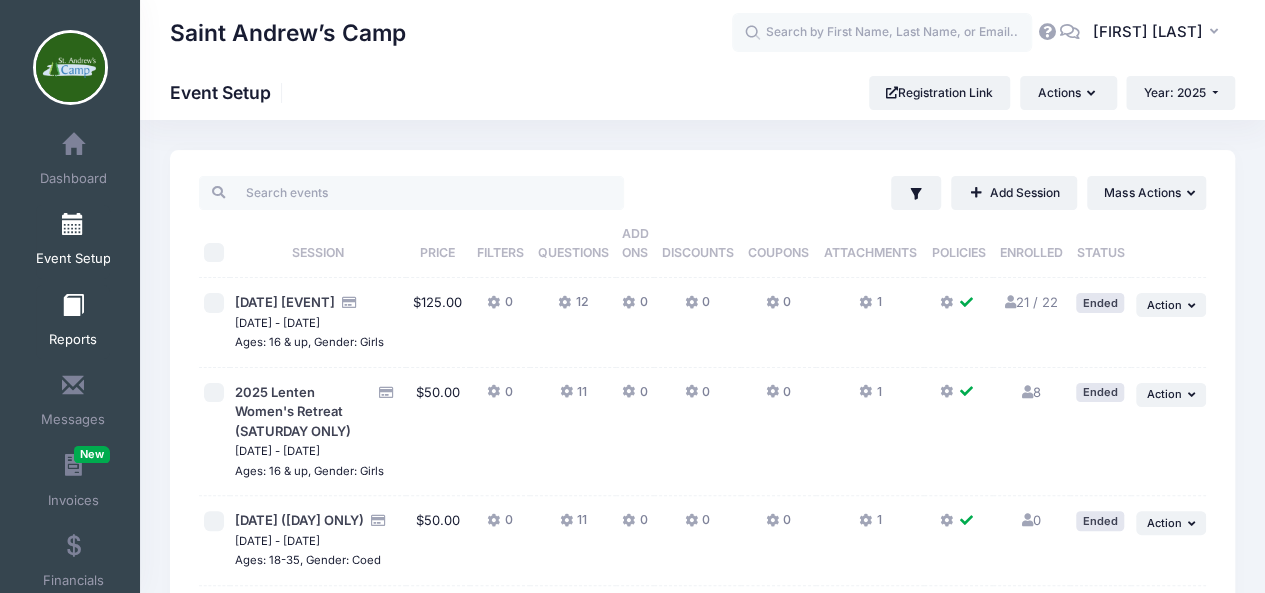 click at bounding box center [73, 306] 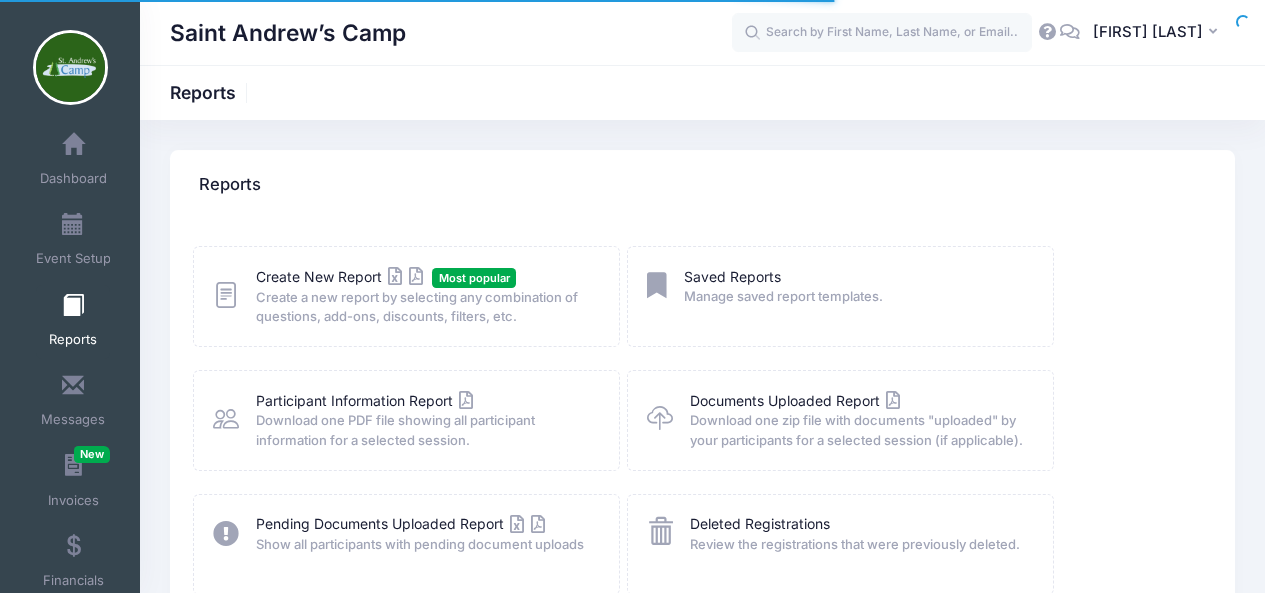 scroll, scrollTop: 0, scrollLeft: 0, axis: both 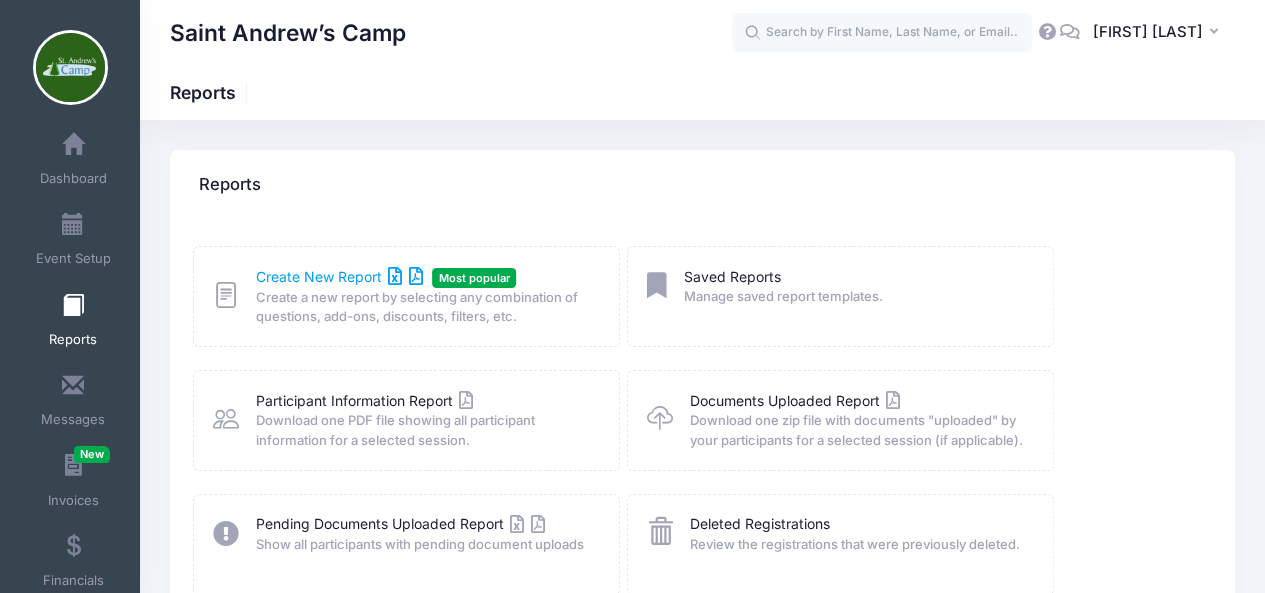 click on "Create New Report" at bounding box center (339, 276) 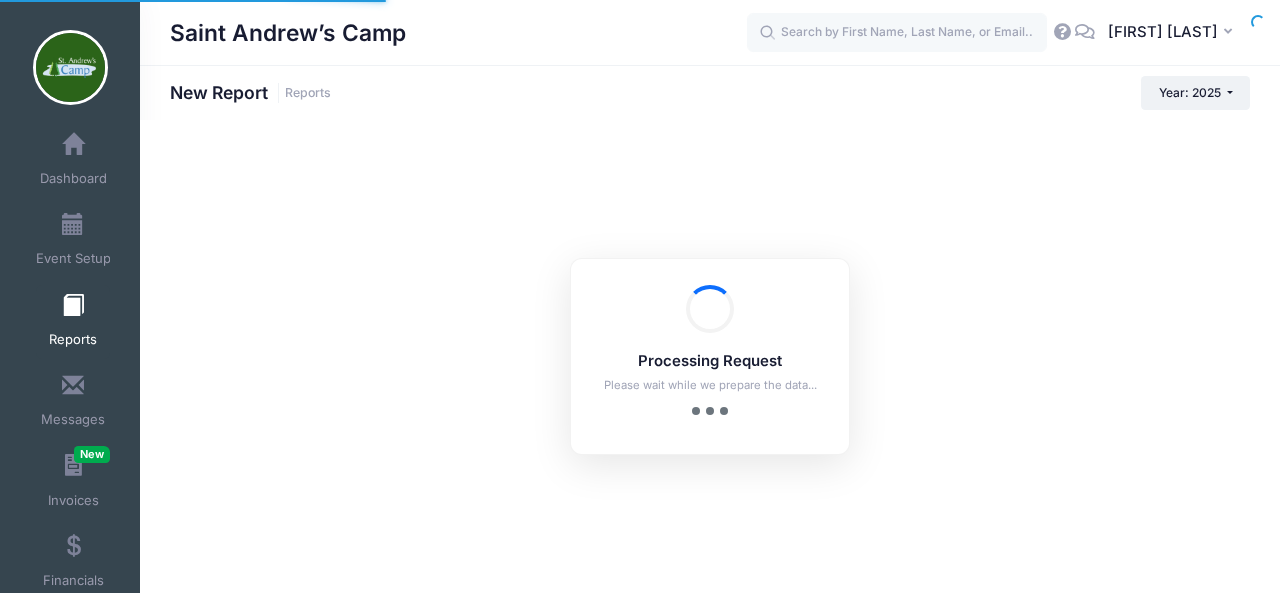 scroll, scrollTop: 0, scrollLeft: 0, axis: both 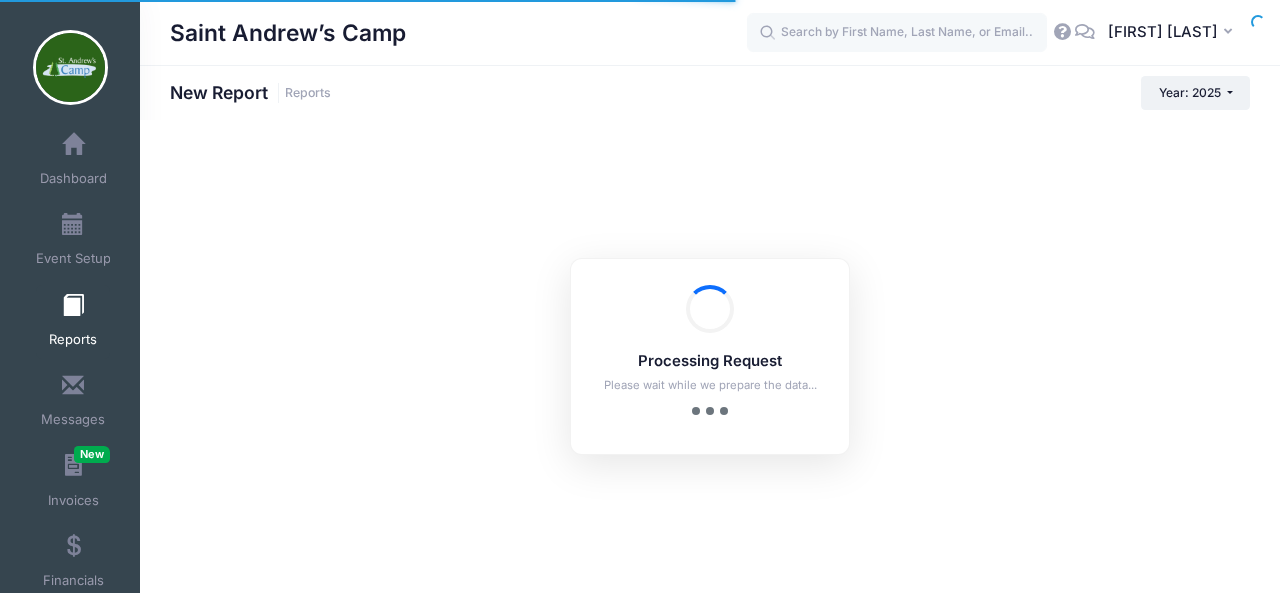 checkbox on "true" 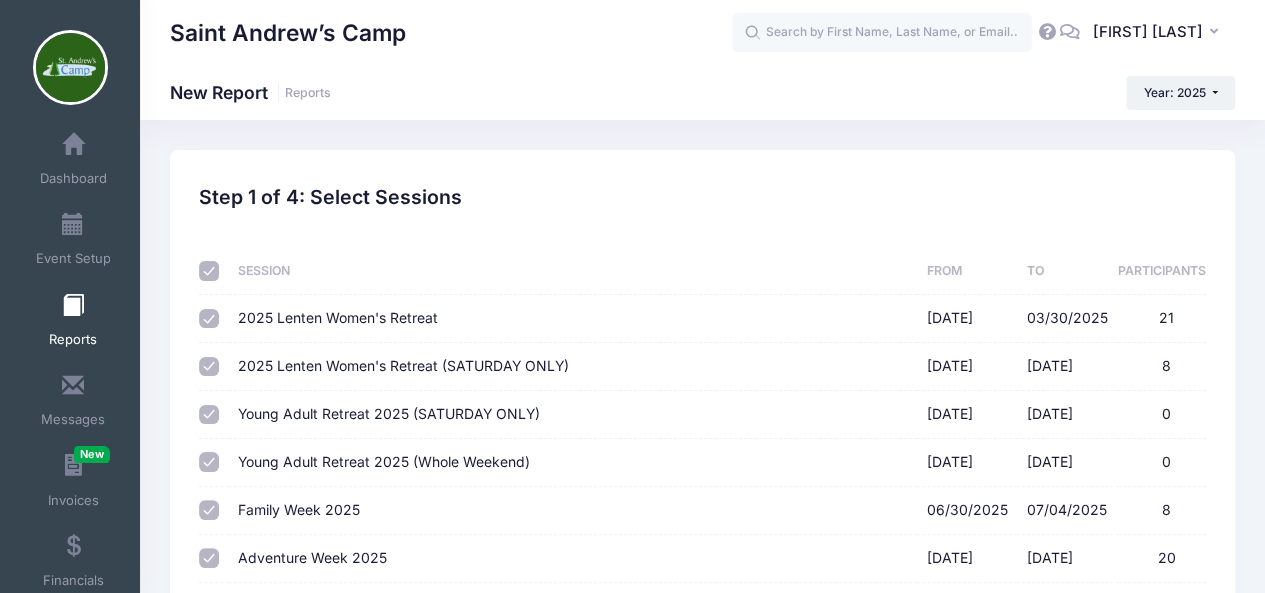 click at bounding box center (209, 271) 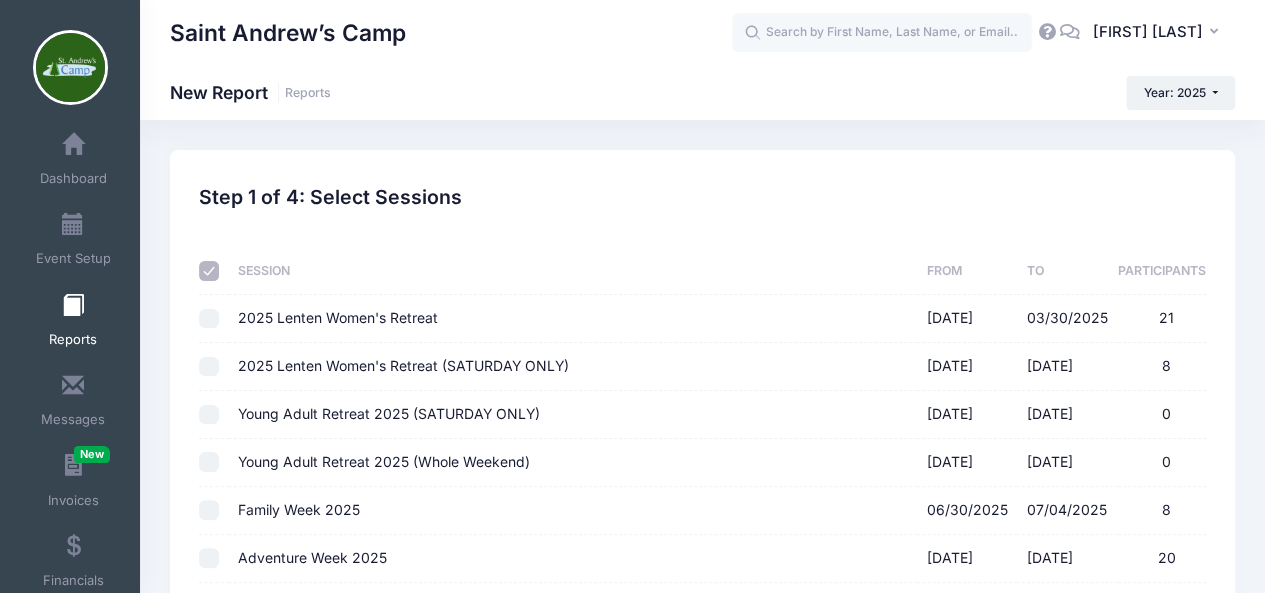 checkbox on "false" 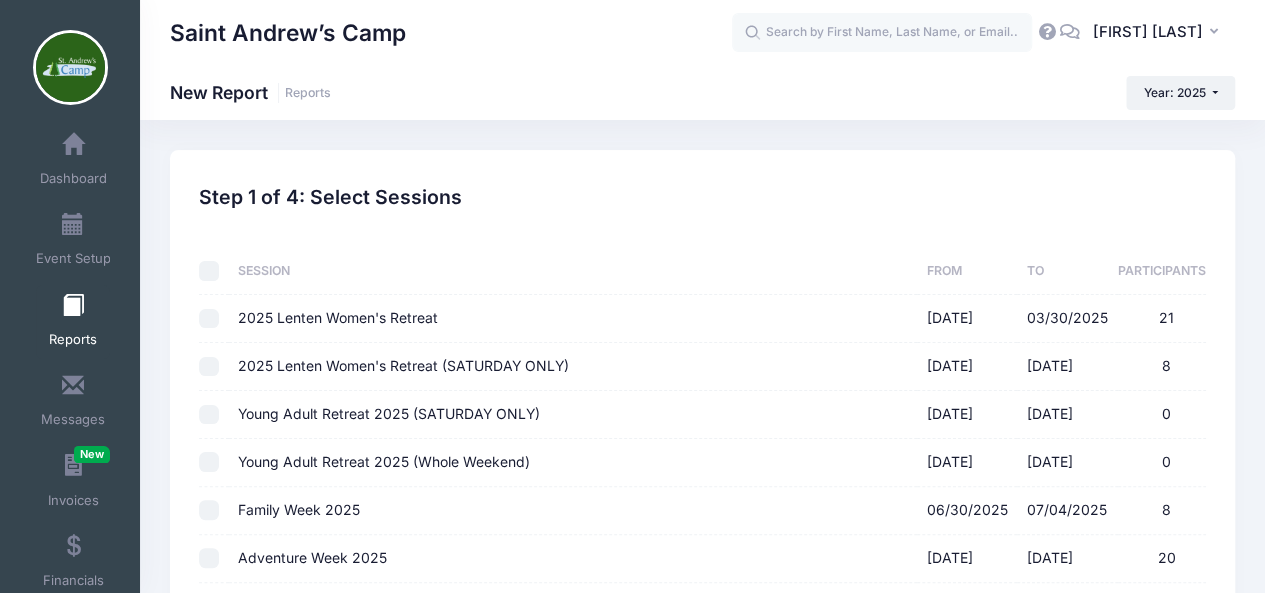 checkbox on "false" 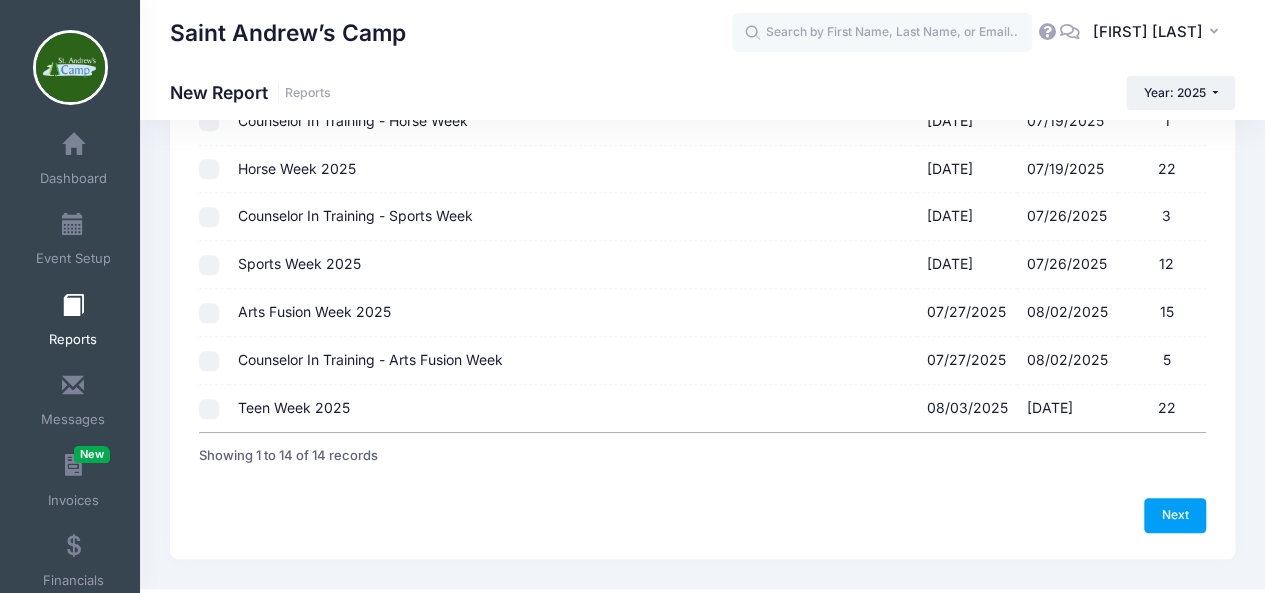 scroll, scrollTop: 534, scrollLeft: 0, axis: vertical 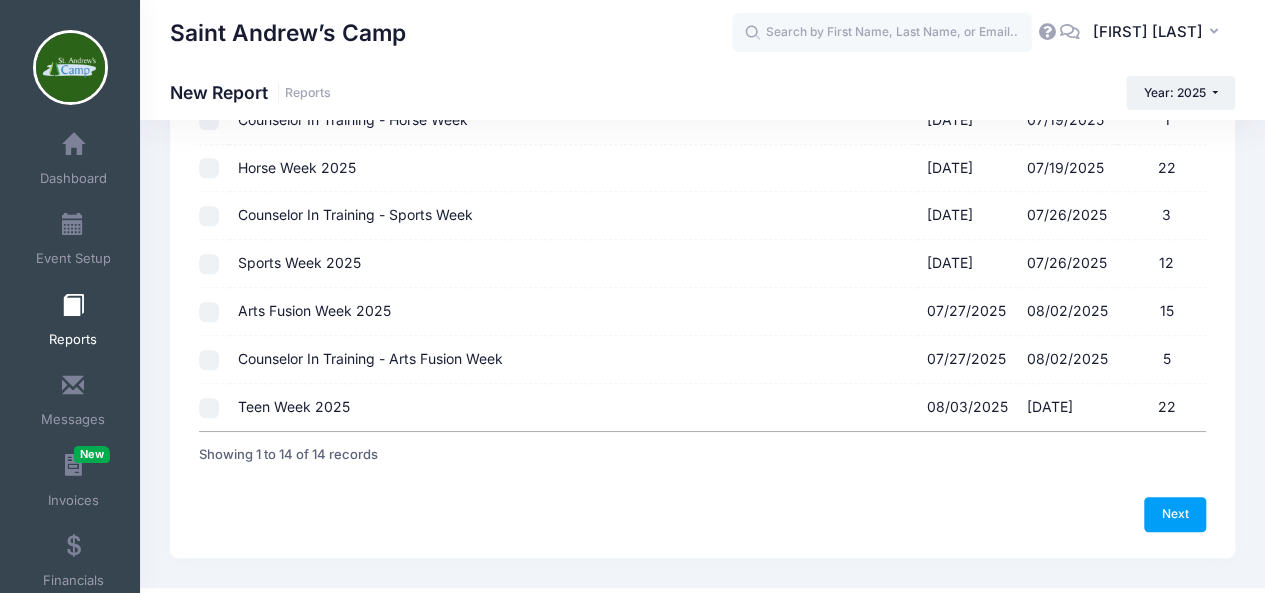 click on "Teen Week 2025 08/03/2025 - 08/09/2025  22" at bounding box center [209, 408] 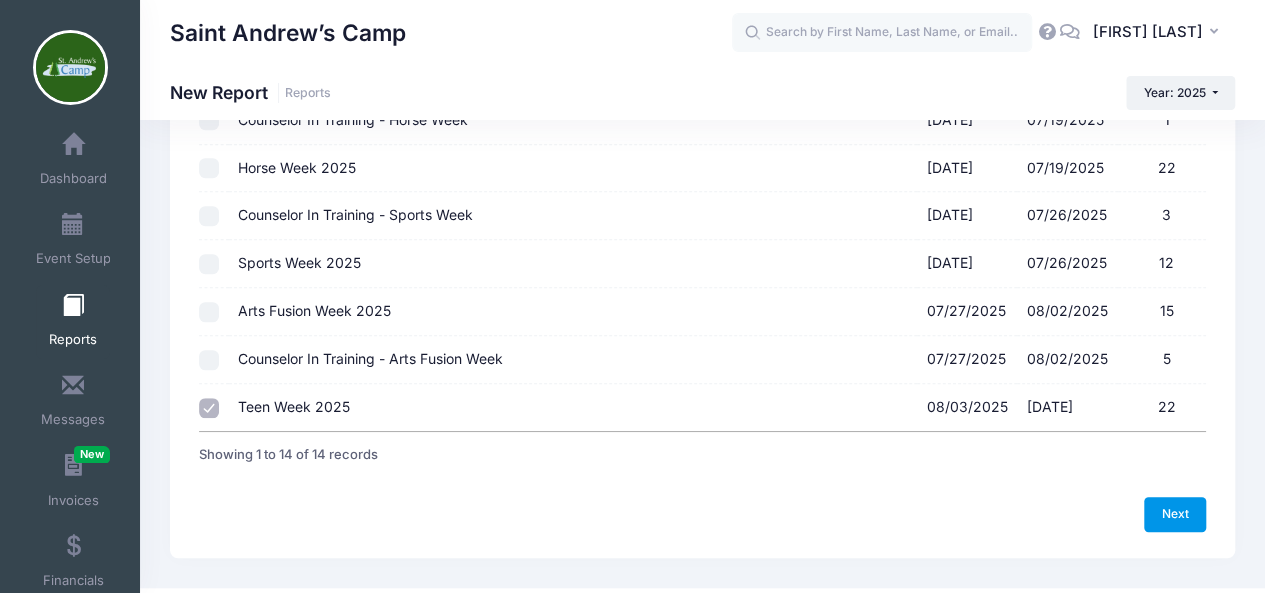 click on "Next" at bounding box center (1175, 514) 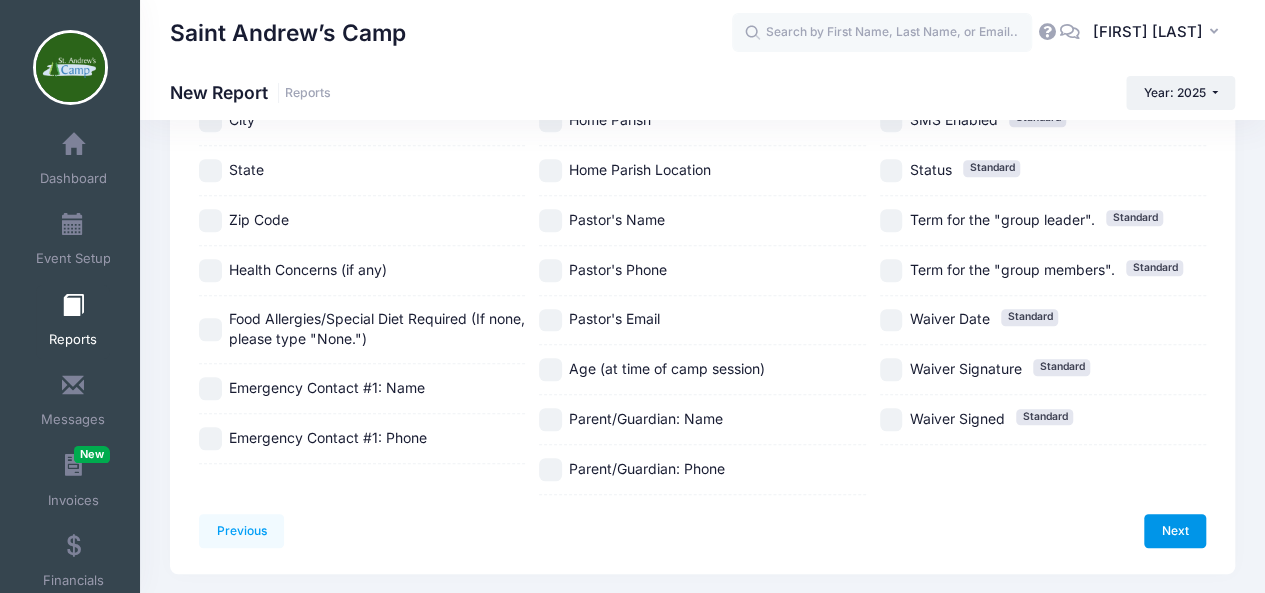 scroll, scrollTop: 0, scrollLeft: 0, axis: both 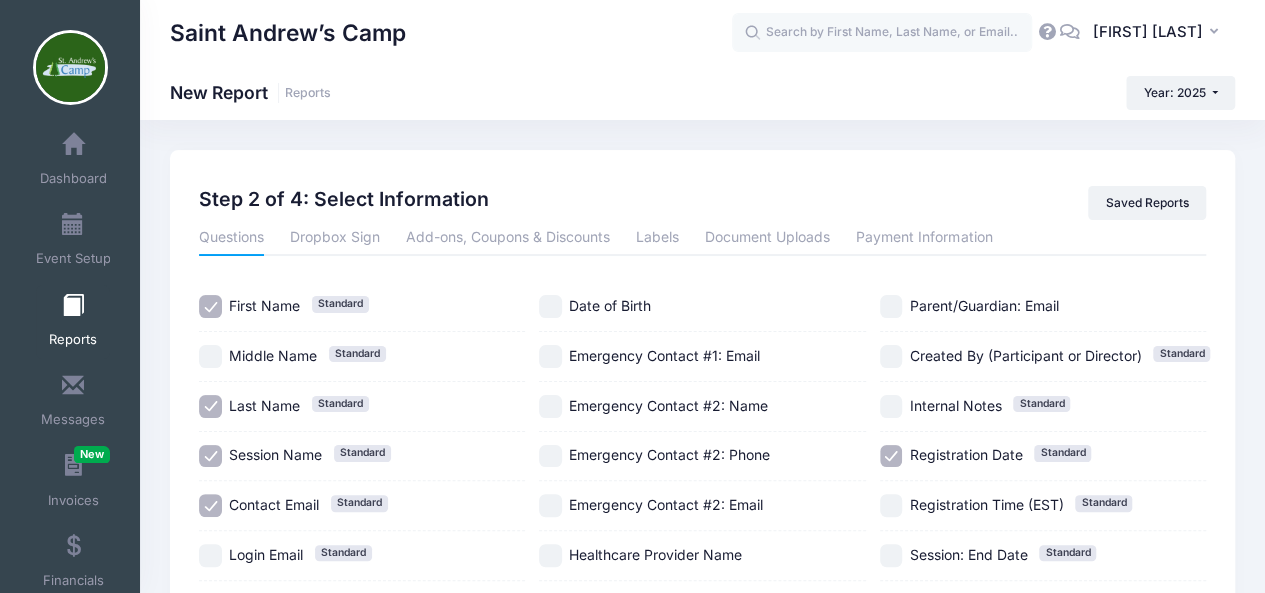 click on "Session Name Standard" at bounding box center (210, 456) 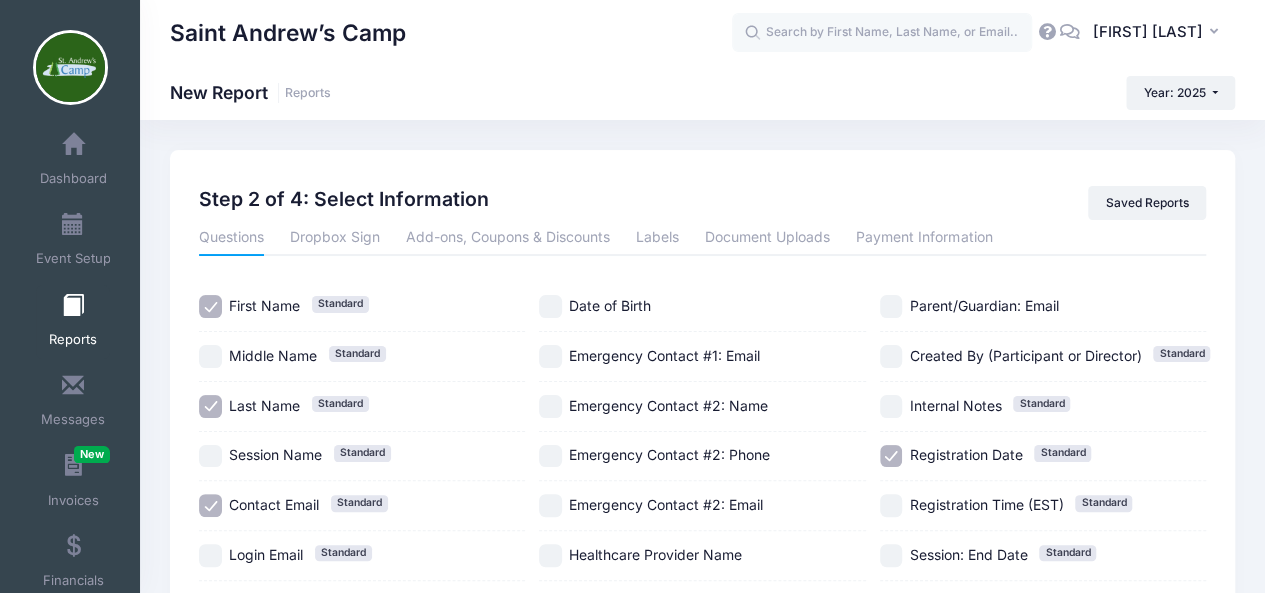 click on "Contact Email Standard" at bounding box center (210, 505) 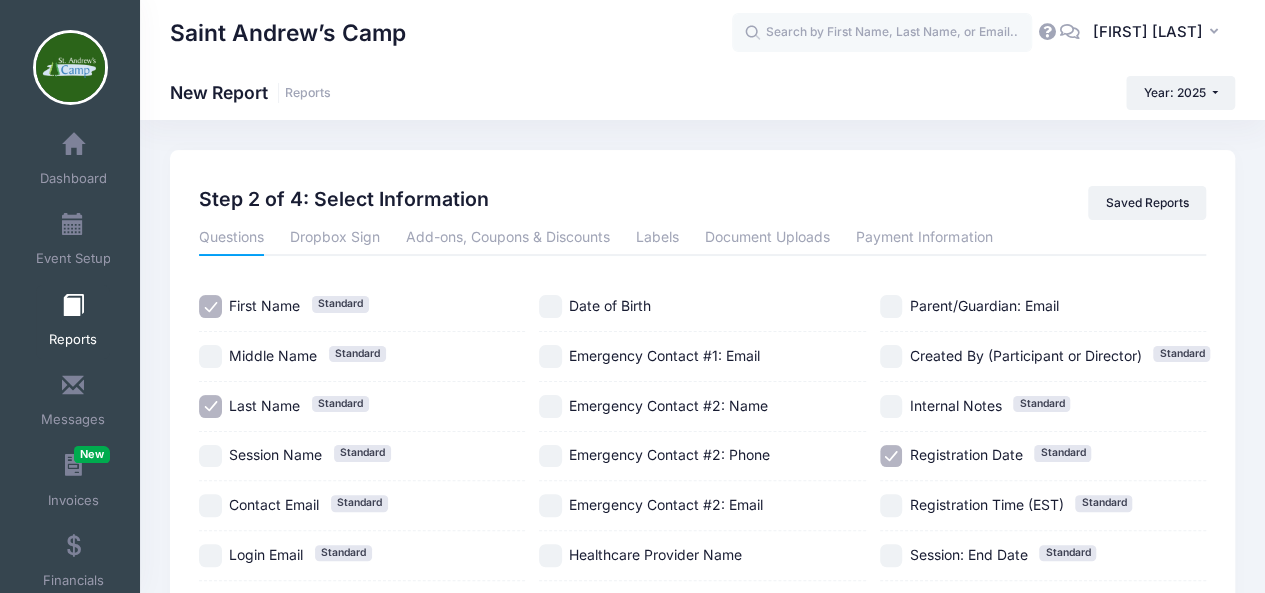 click on "Registration Date Standard" at bounding box center [891, 456] 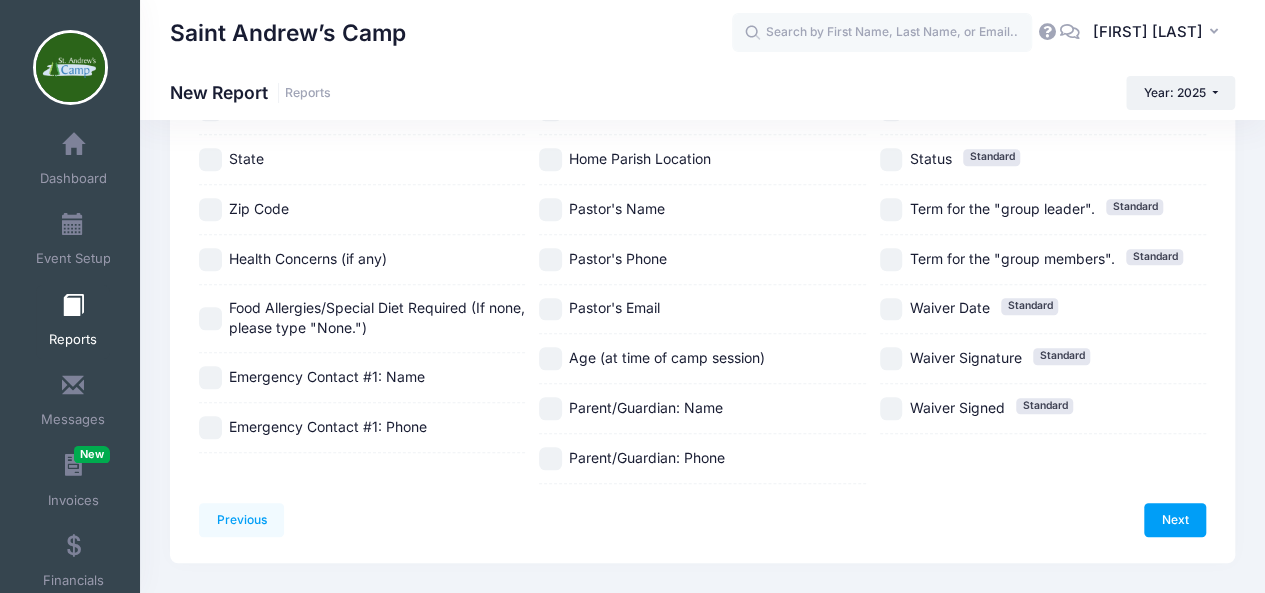 scroll, scrollTop: 546, scrollLeft: 0, axis: vertical 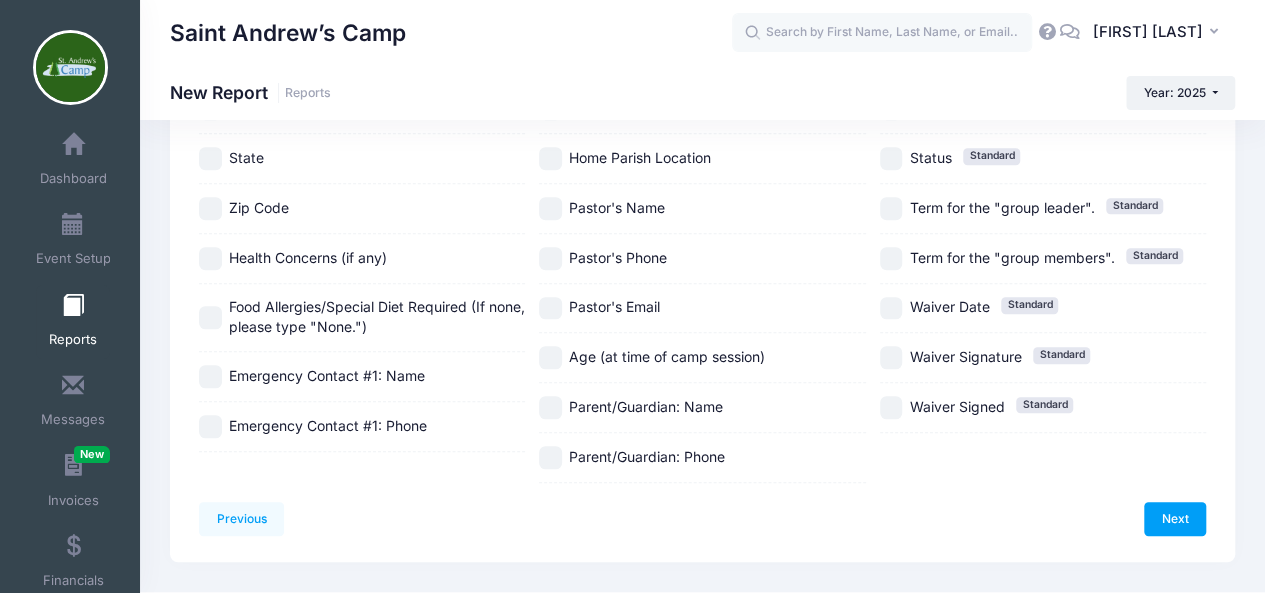 click on "Age (at time of camp session)" at bounding box center [550, 357] 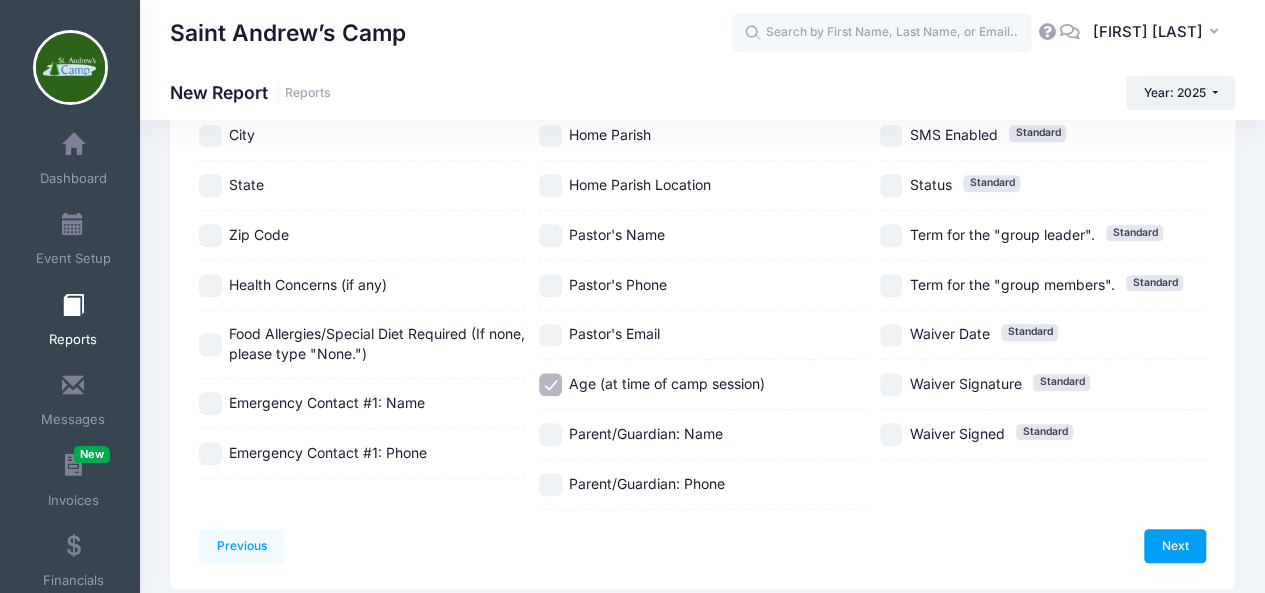scroll, scrollTop: 520, scrollLeft: 0, axis: vertical 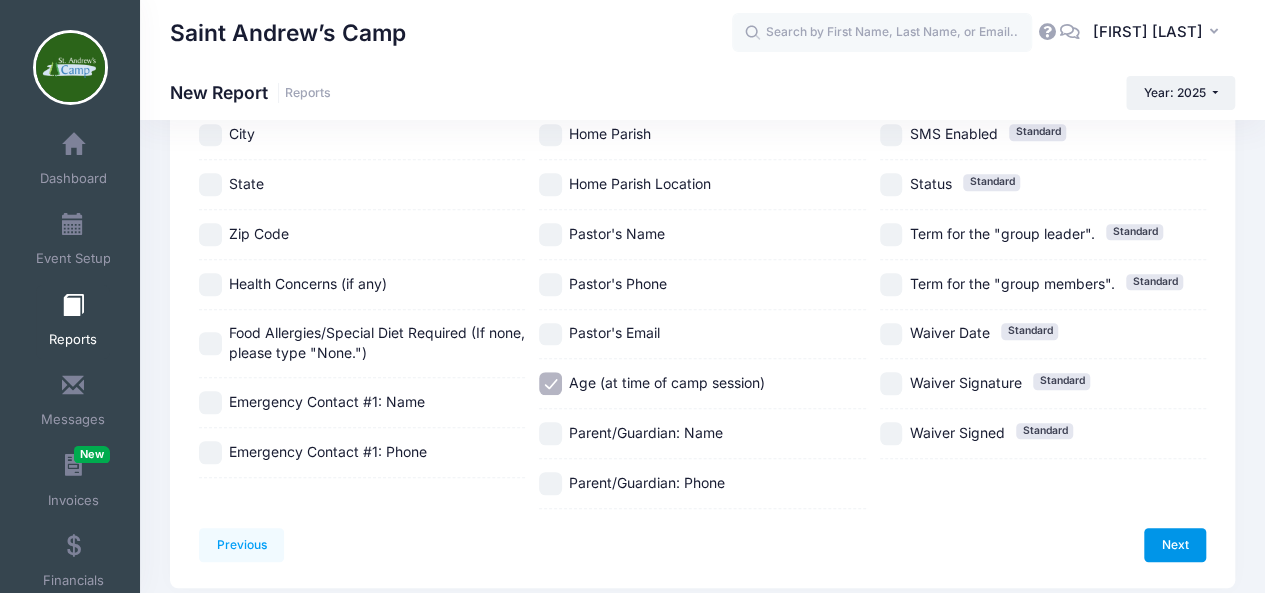 click on "Next" at bounding box center (1175, 545) 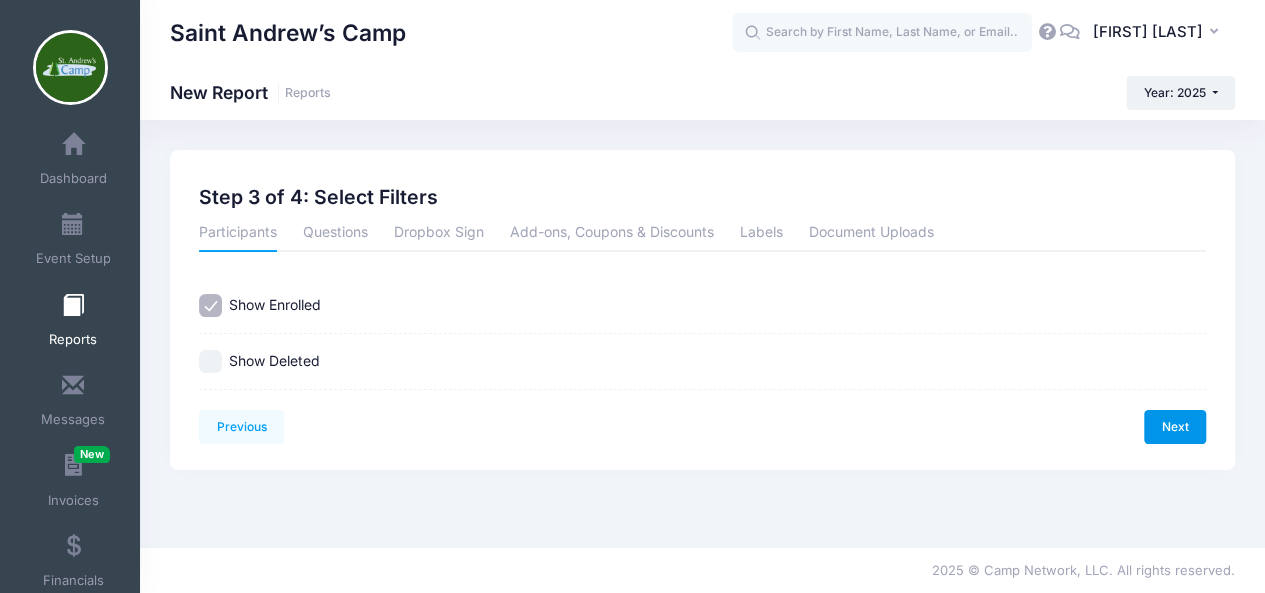 scroll, scrollTop: 0, scrollLeft: 0, axis: both 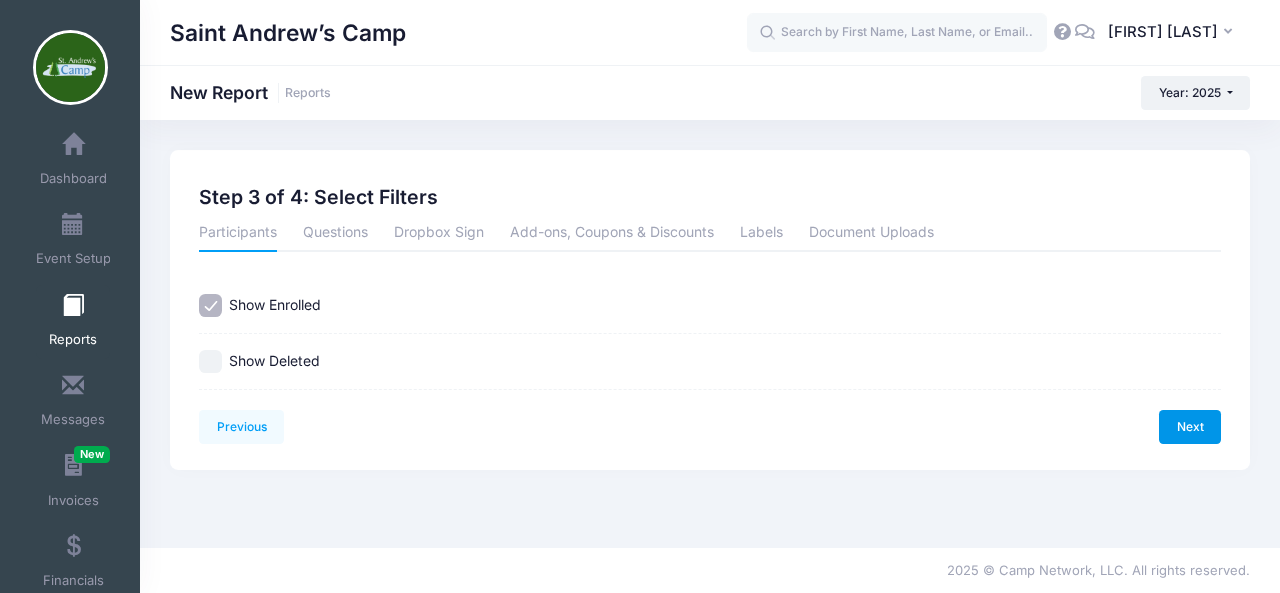 click on "Next" at bounding box center (1190, 427) 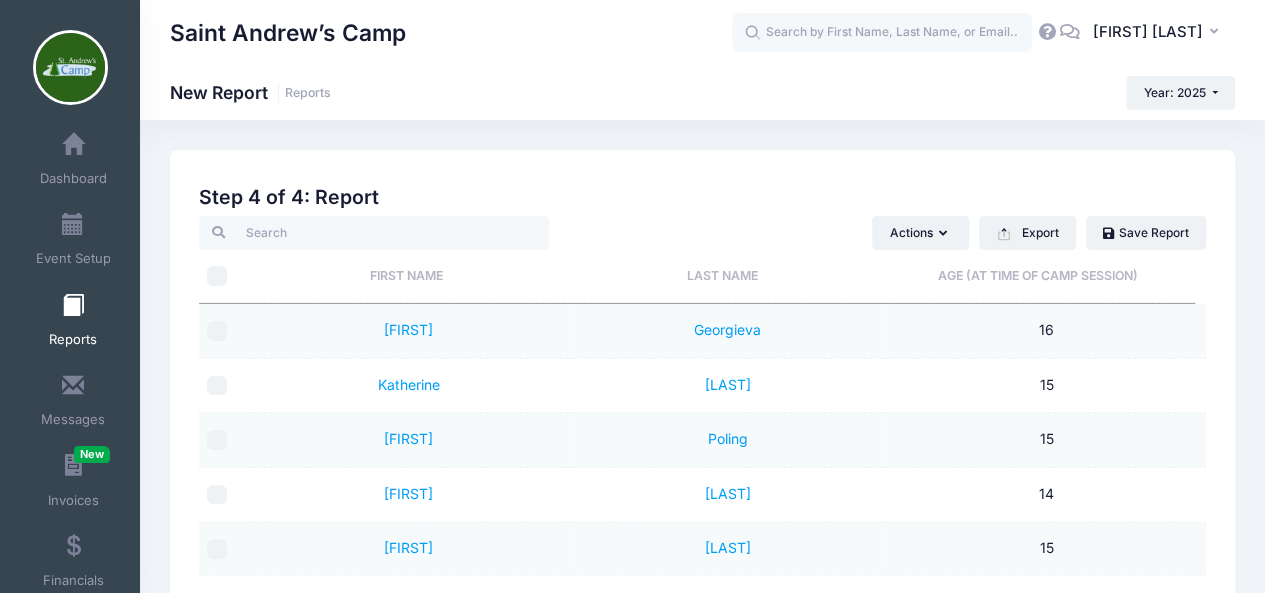 click on "Age (at time of camp session)" at bounding box center [1038, 276] 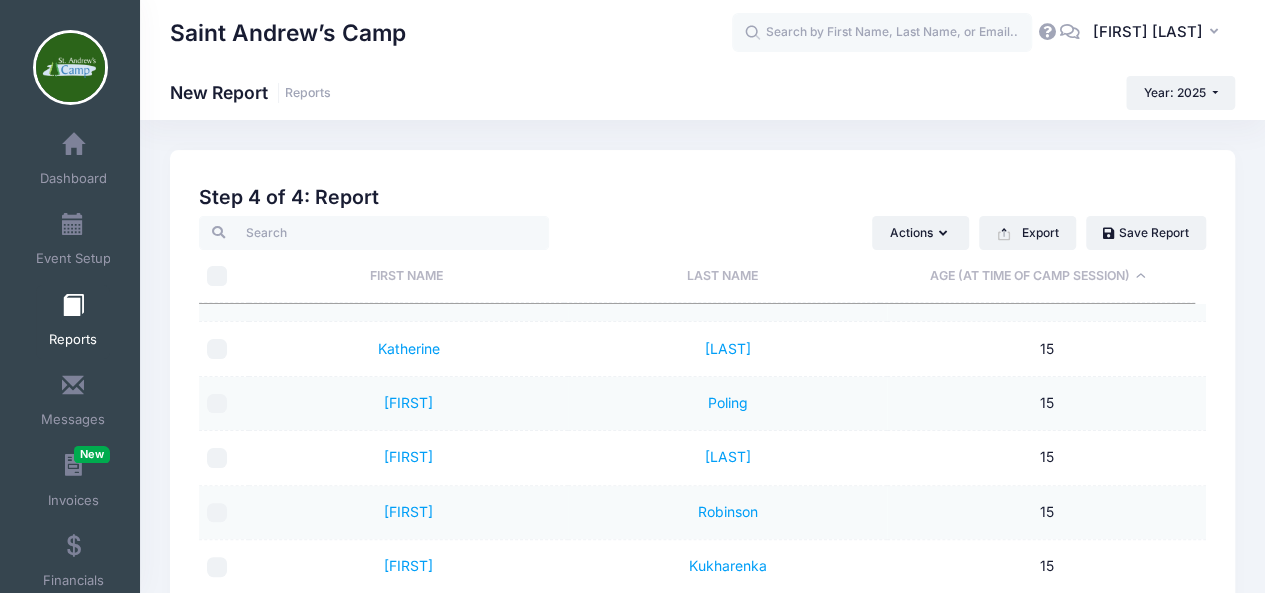 scroll, scrollTop: 525, scrollLeft: 0, axis: vertical 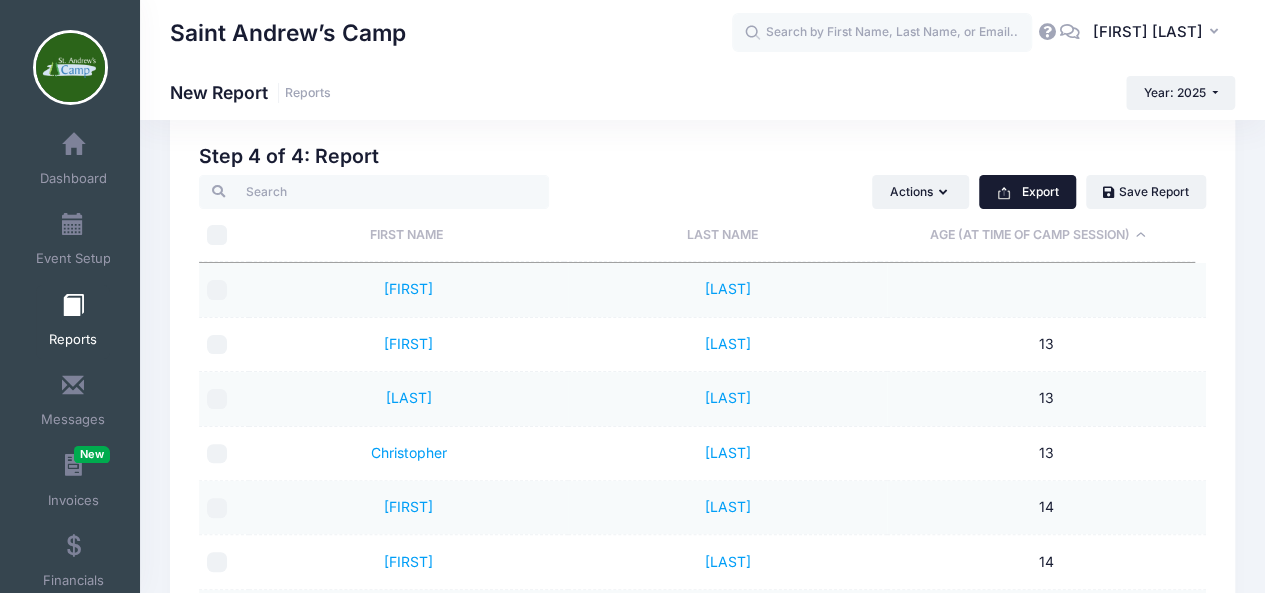 click 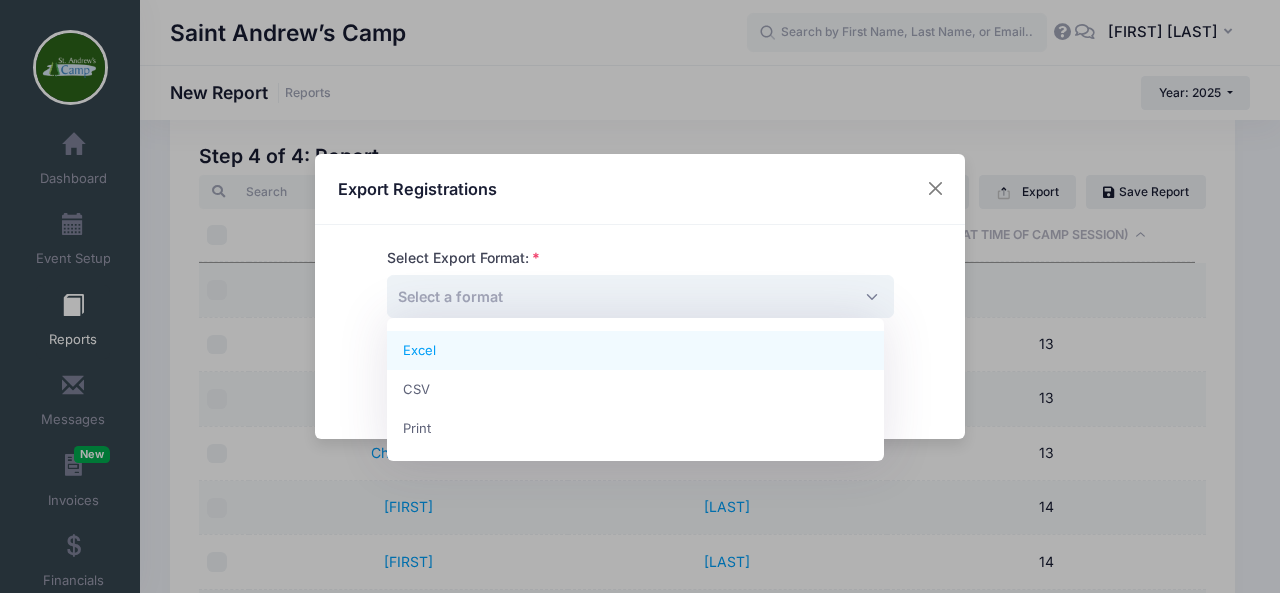 click on "Select a format" at bounding box center (640, 296) 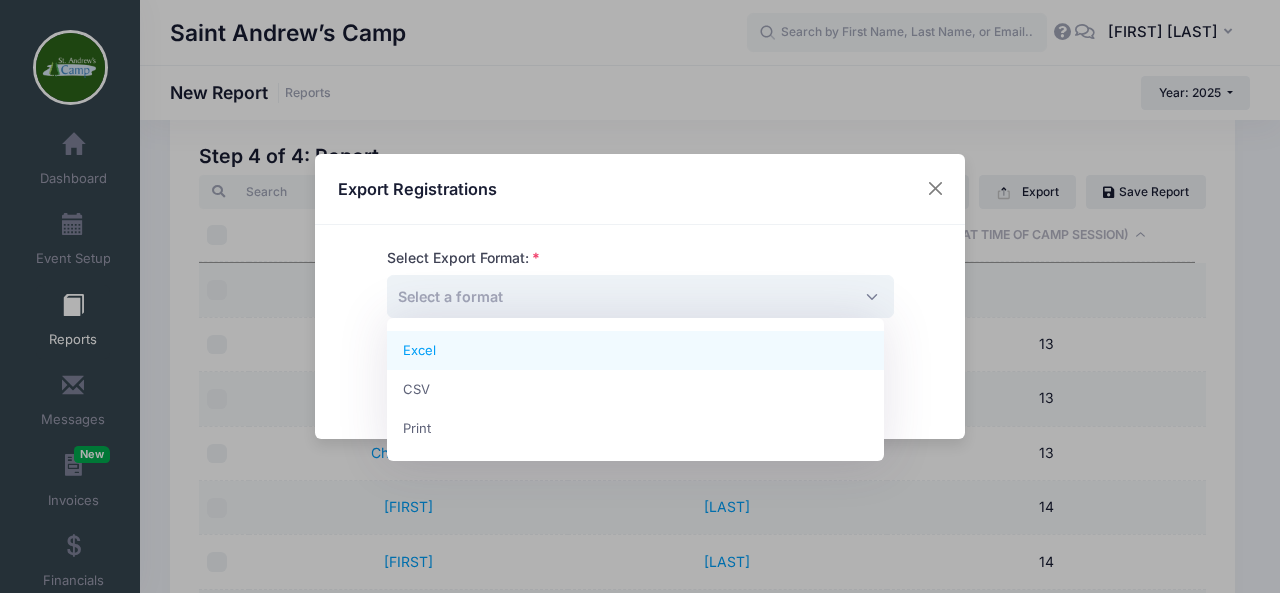 select on "excel" 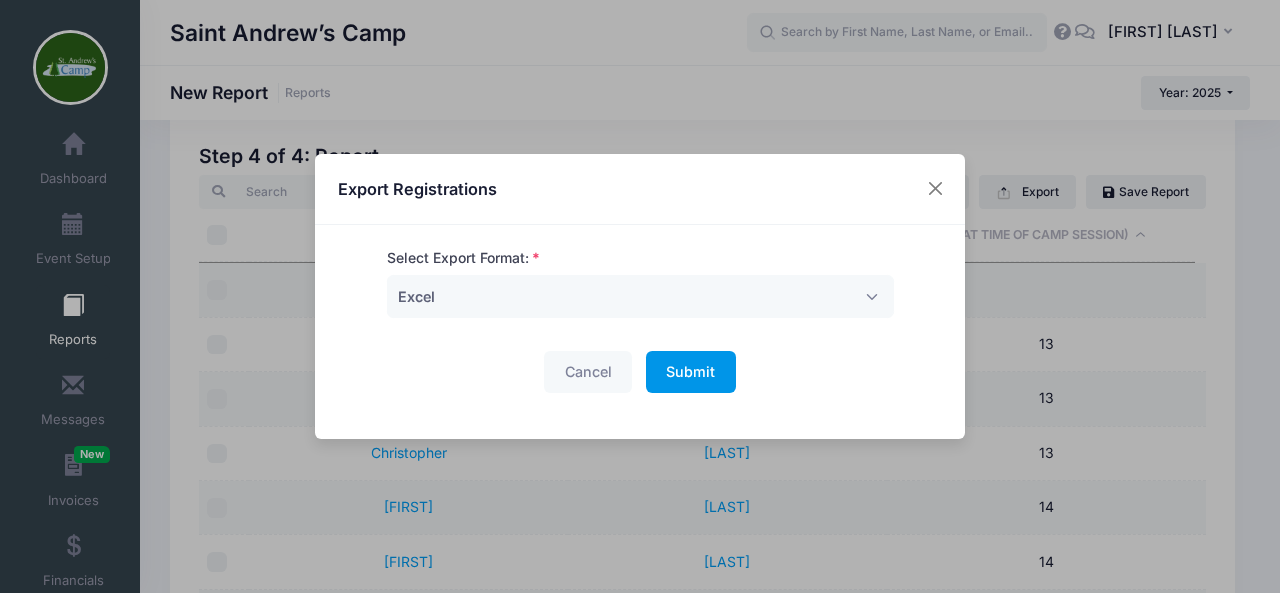 click on "Submit" at bounding box center [690, 371] 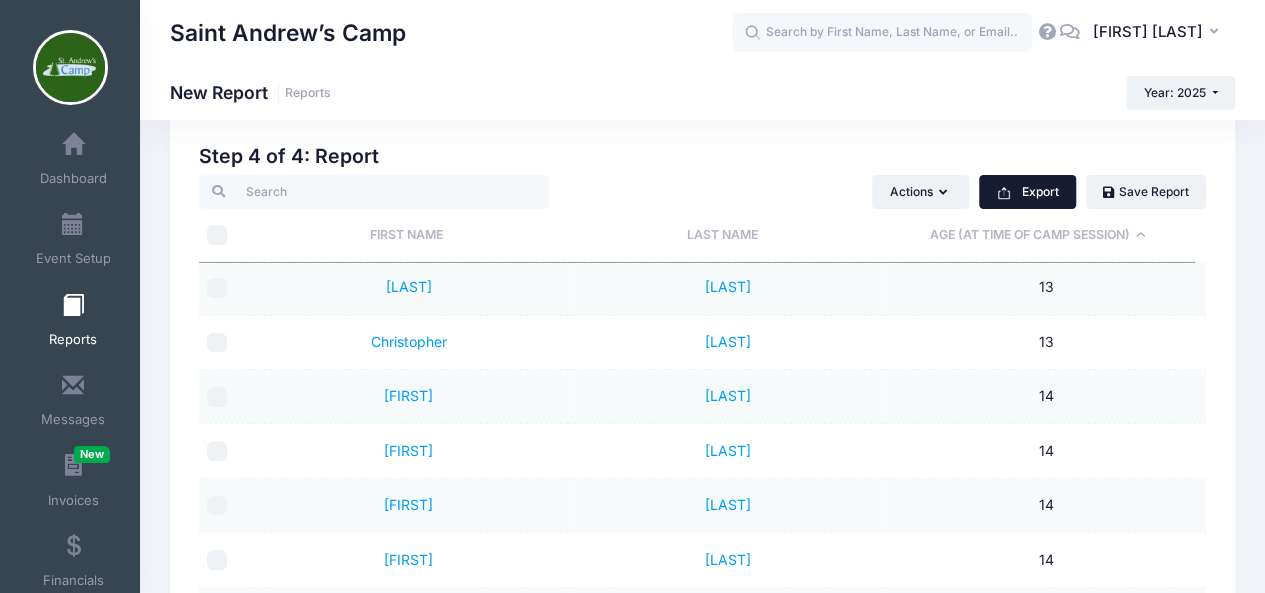 scroll, scrollTop: 112, scrollLeft: 0, axis: vertical 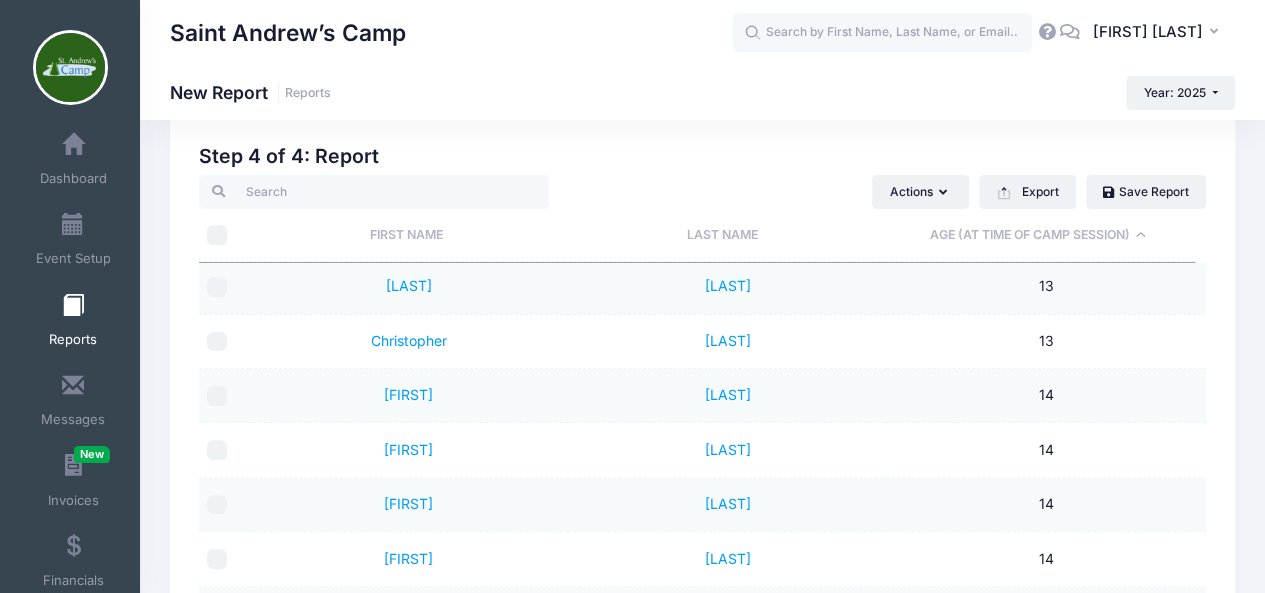click at bounding box center (217, 396) 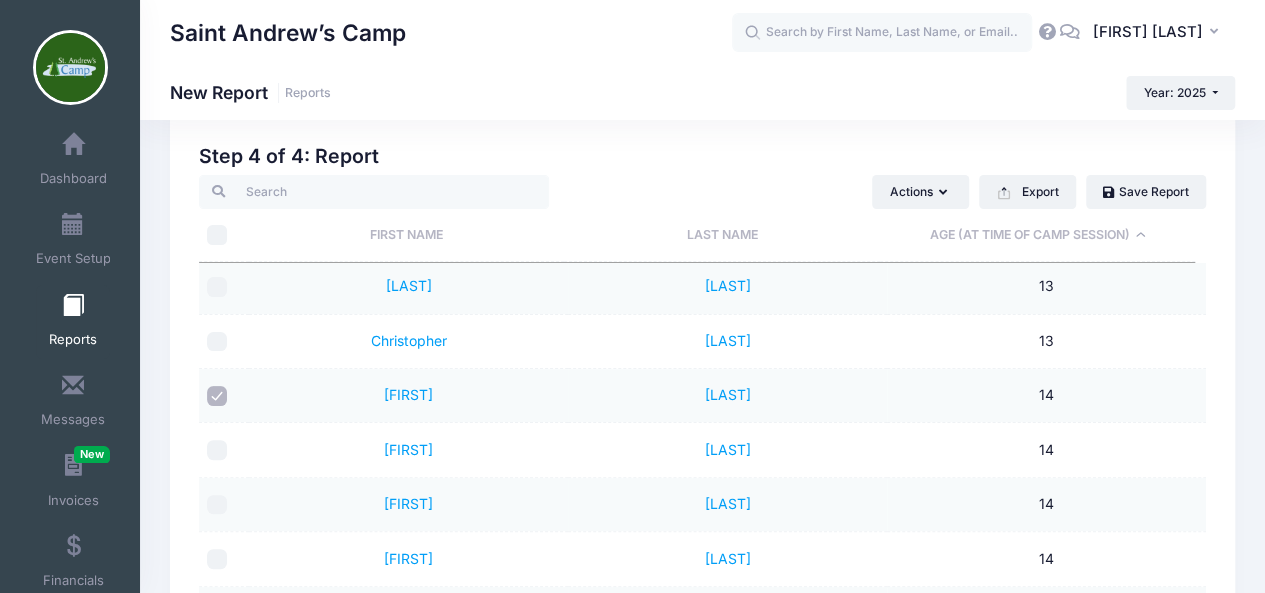 click at bounding box center [217, 396] 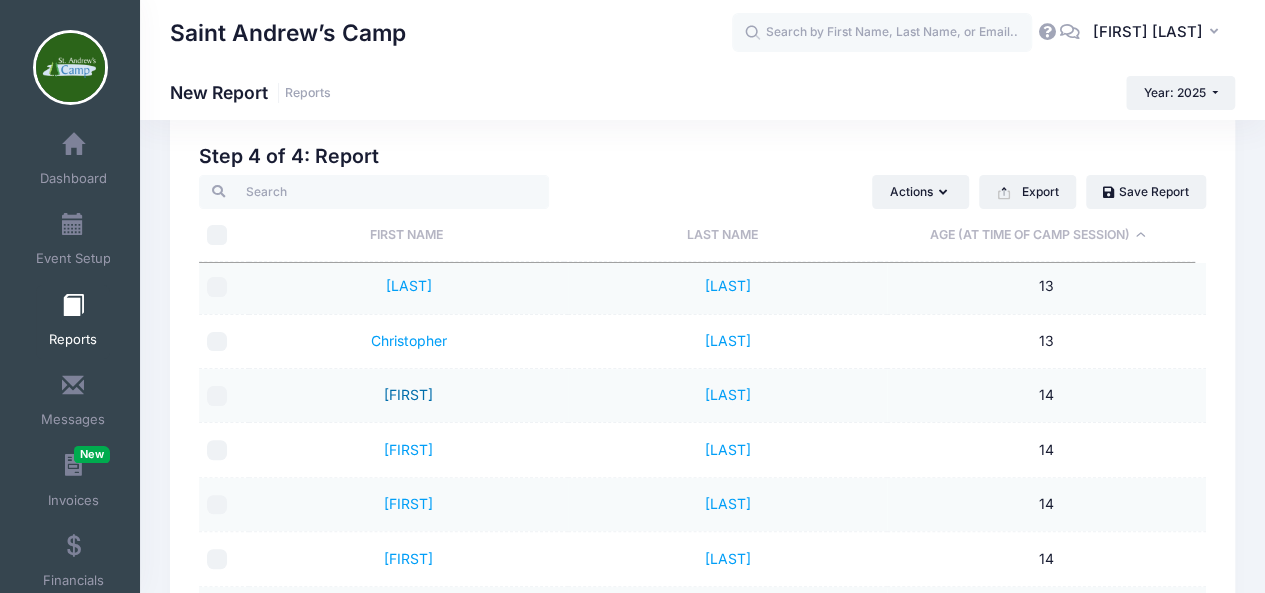 click on "Nathan" at bounding box center (408, 394) 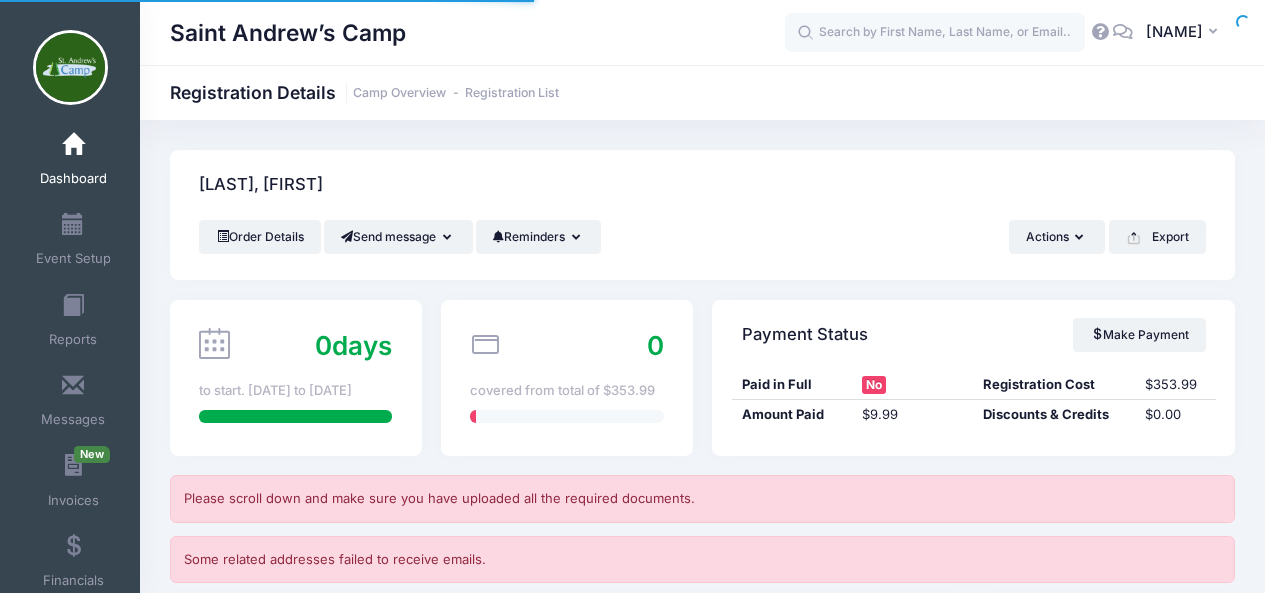 scroll, scrollTop: 0, scrollLeft: 0, axis: both 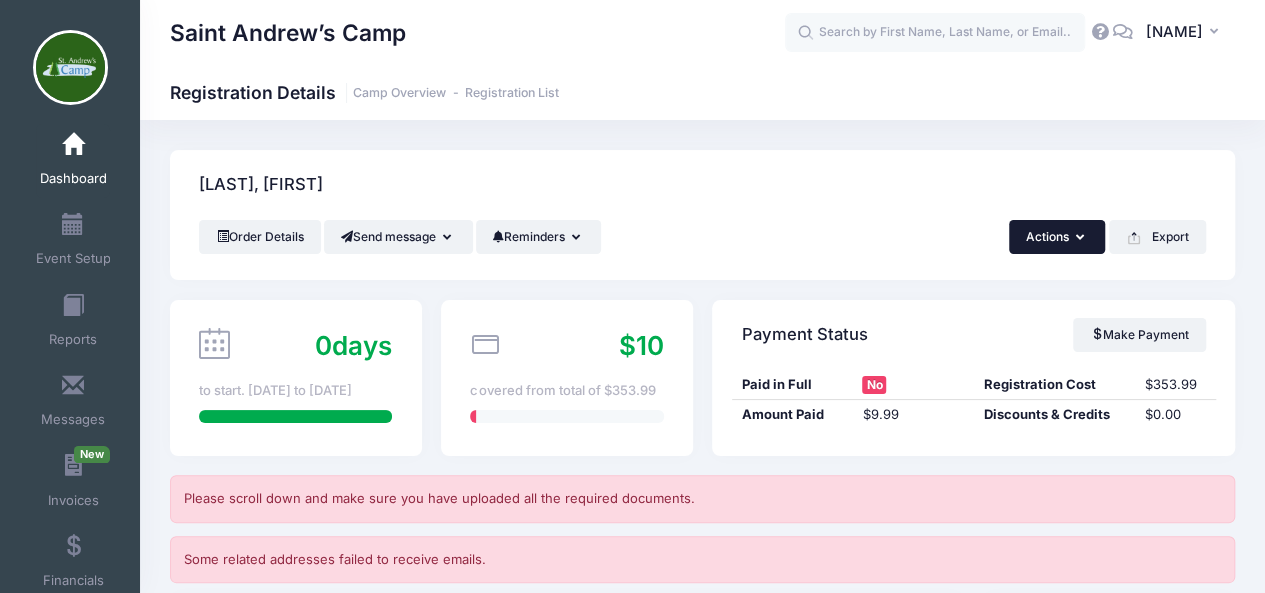 click at bounding box center (1081, 238) 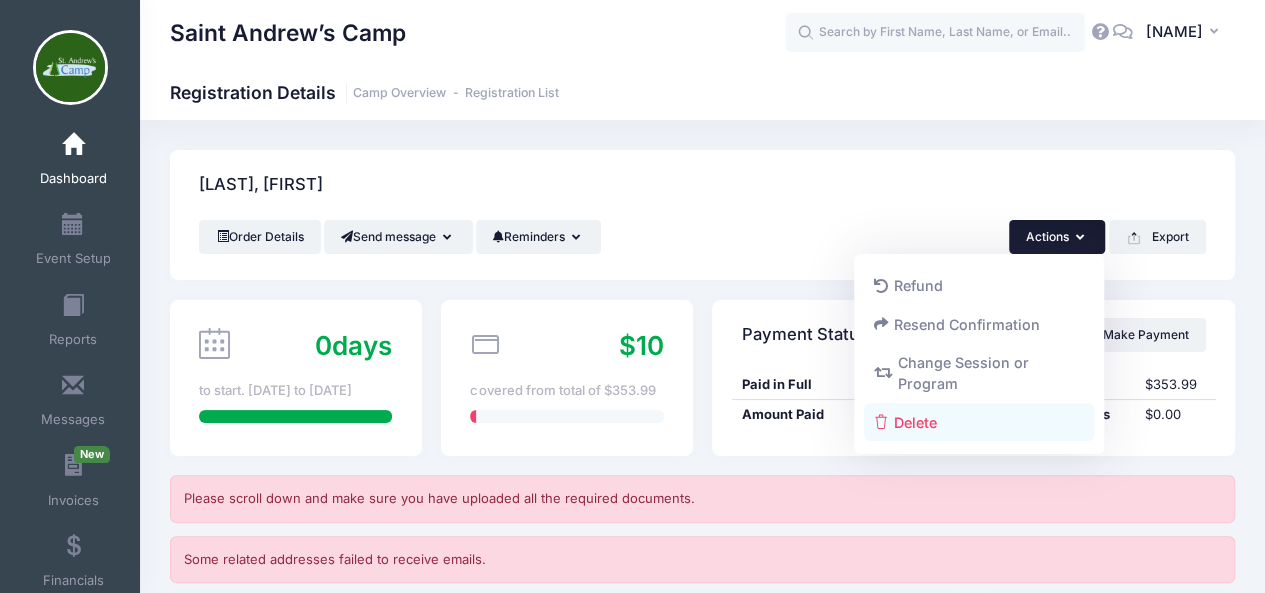 click on "Delete" at bounding box center (979, 422) 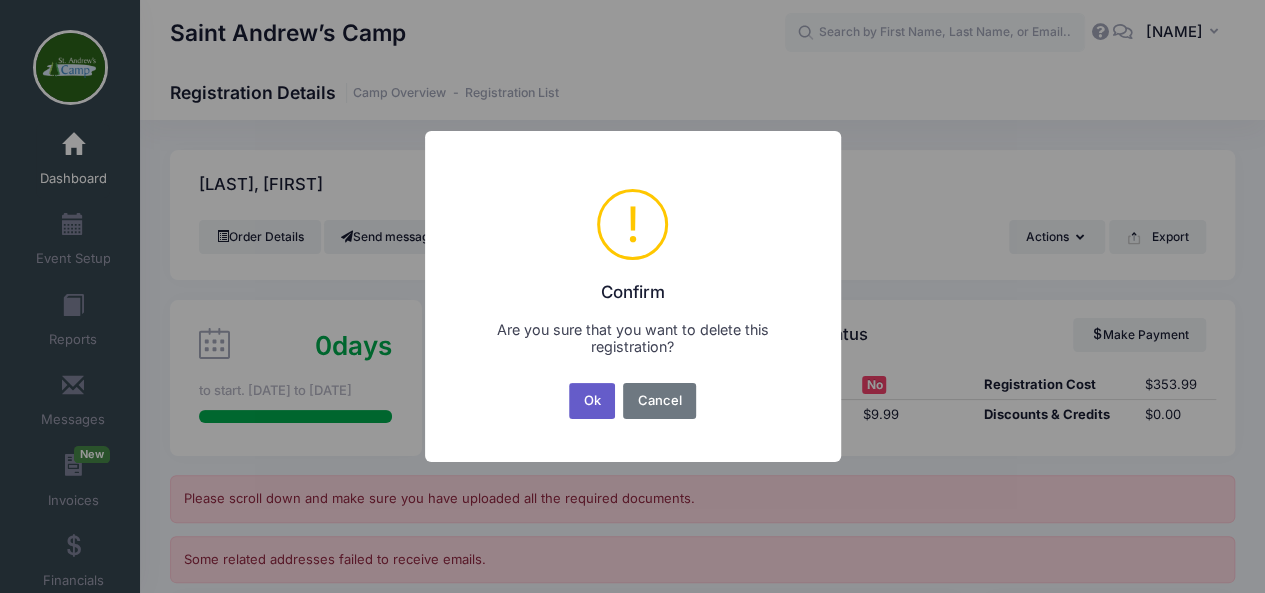 click on "Ok" at bounding box center [592, 401] 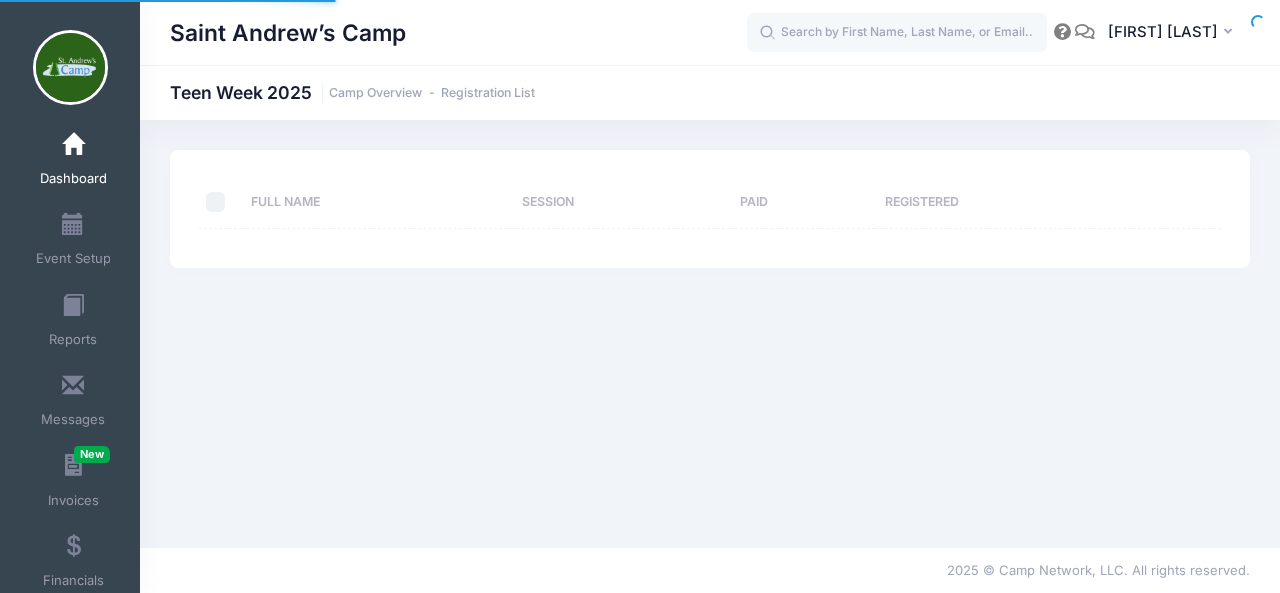 scroll, scrollTop: 0, scrollLeft: 0, axis: both 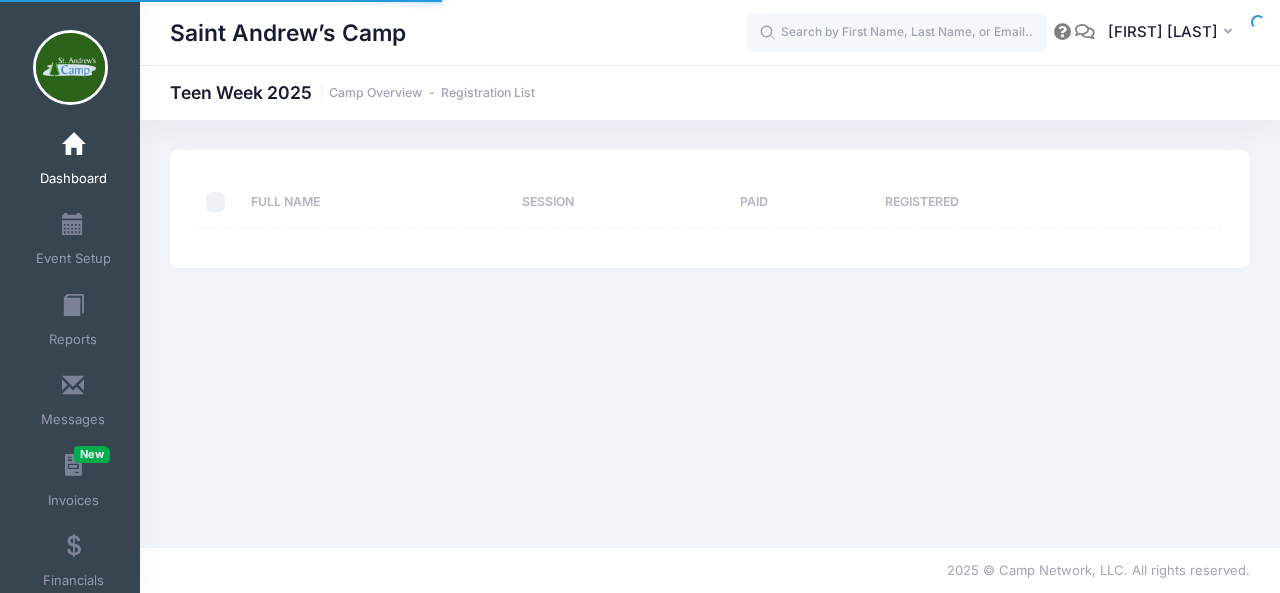 select on "10" 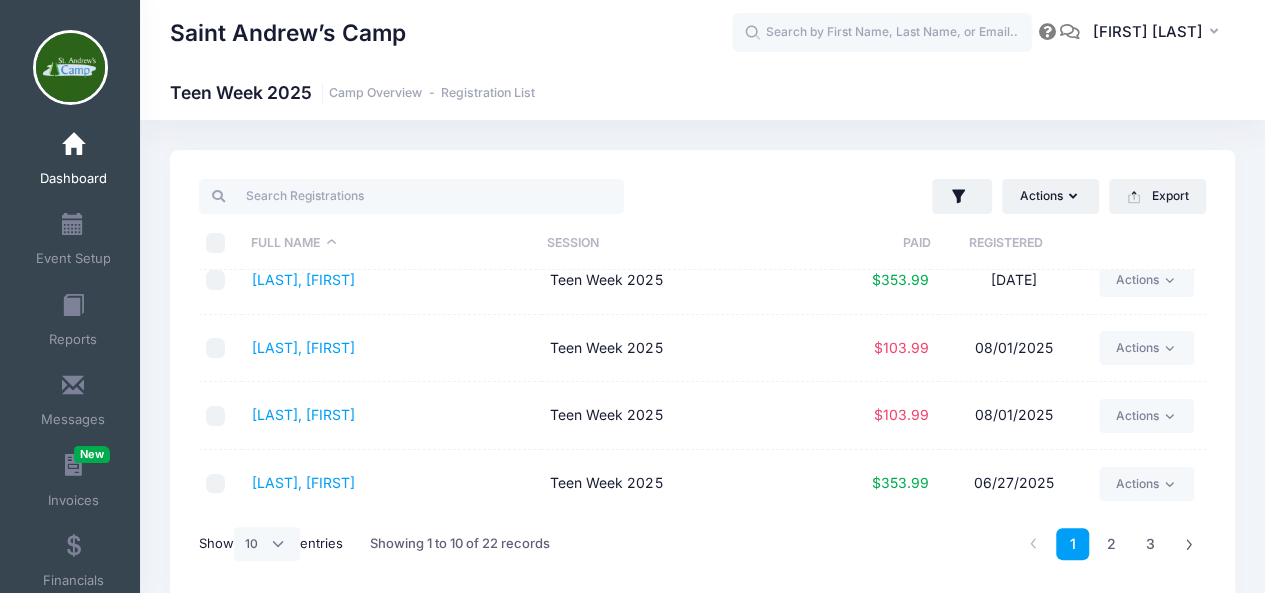 scroll, scrollTop: 0, scrollLeft: 0, axis: both 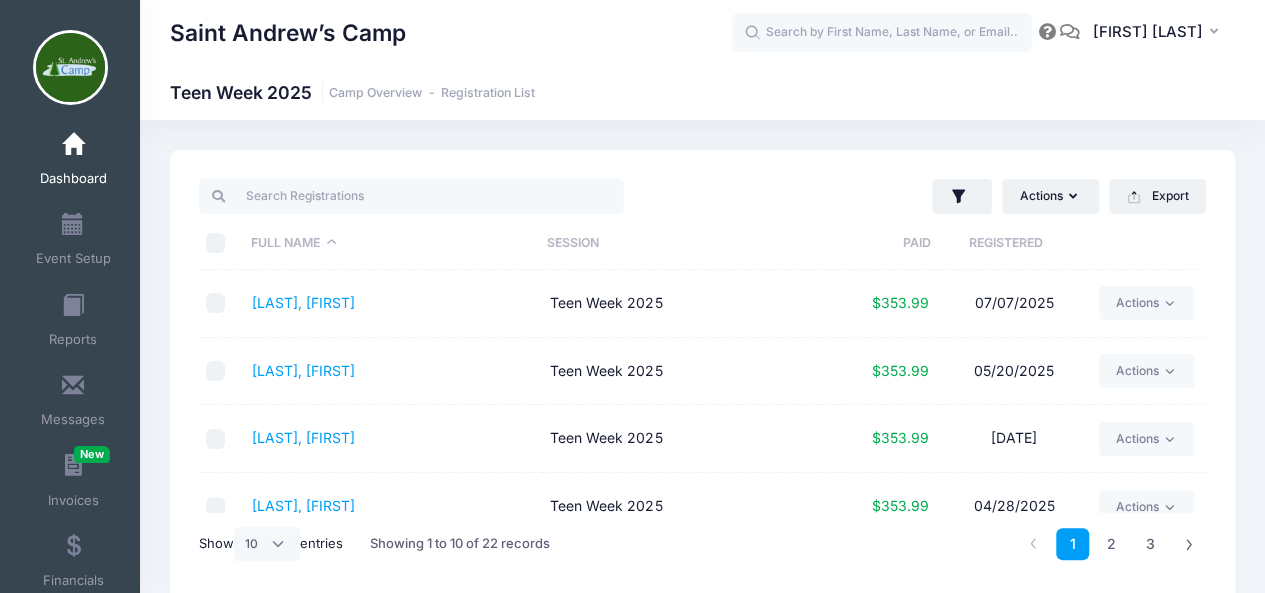 click at bounding box center (73, 145) 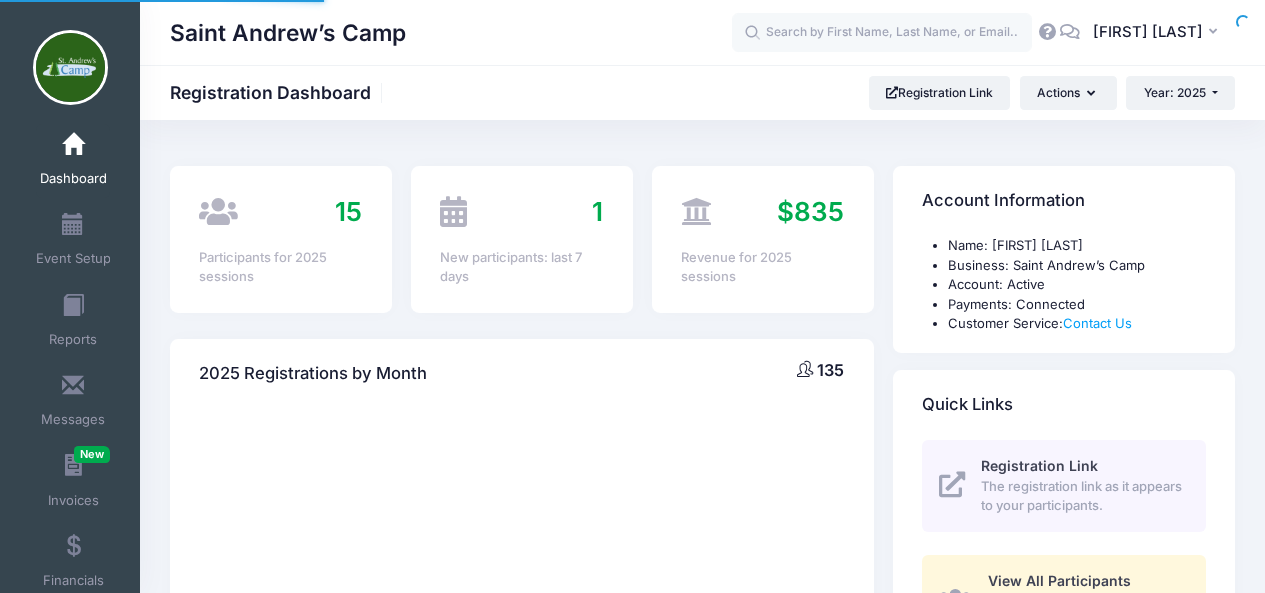 scroll, scrollTop: 0, scrollLeft: 0, axis: both 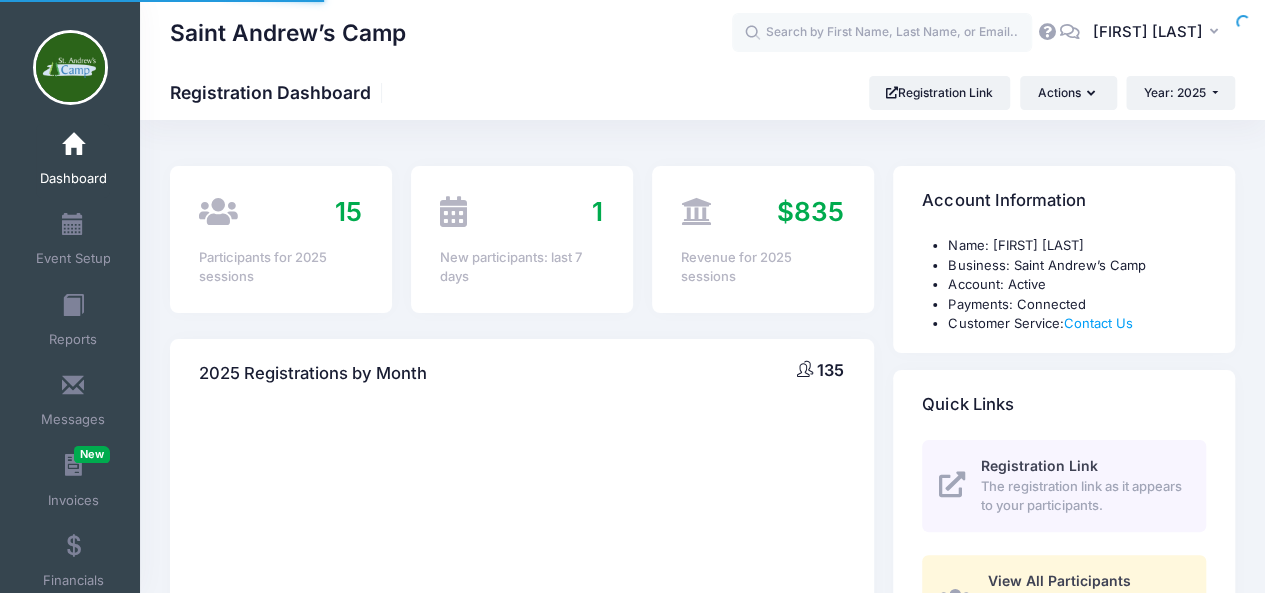 select 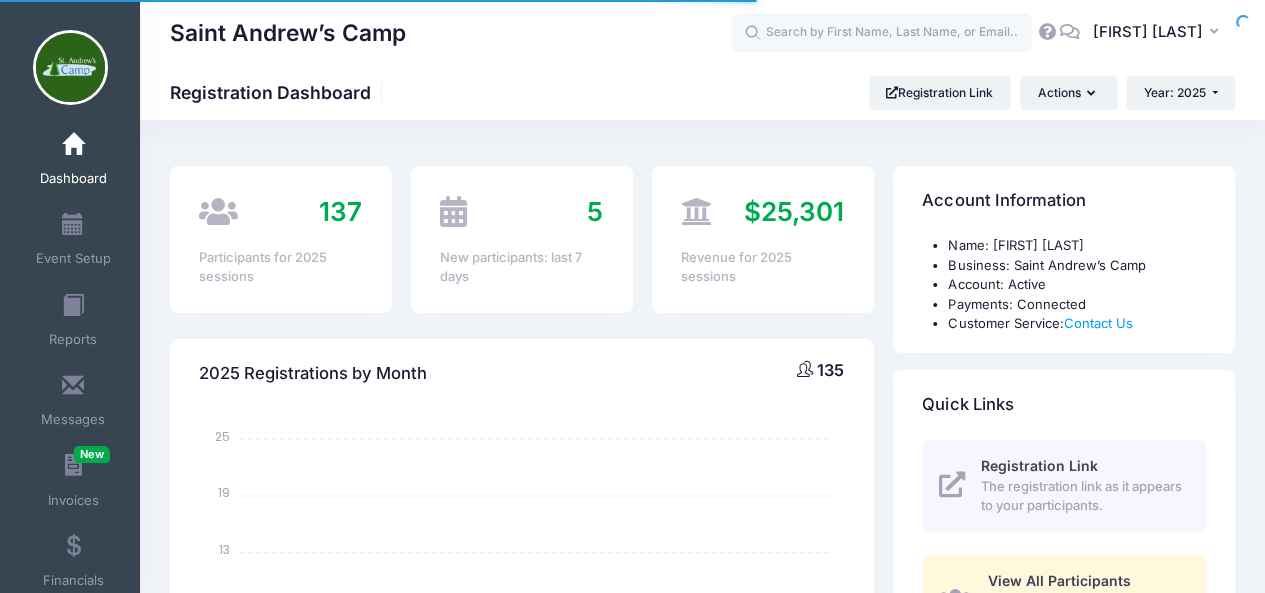 scroll, scrollTop: 0, scrollLeft: 0, axis: both 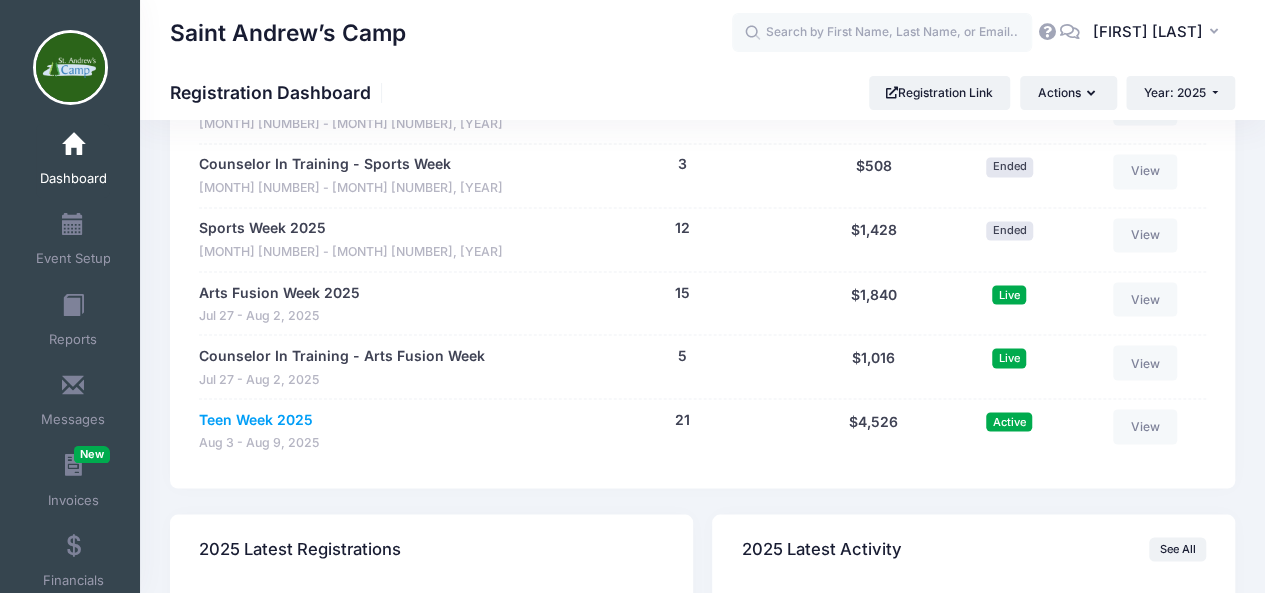 click on "Teen Week 2025" at bounding box center (256, 419) 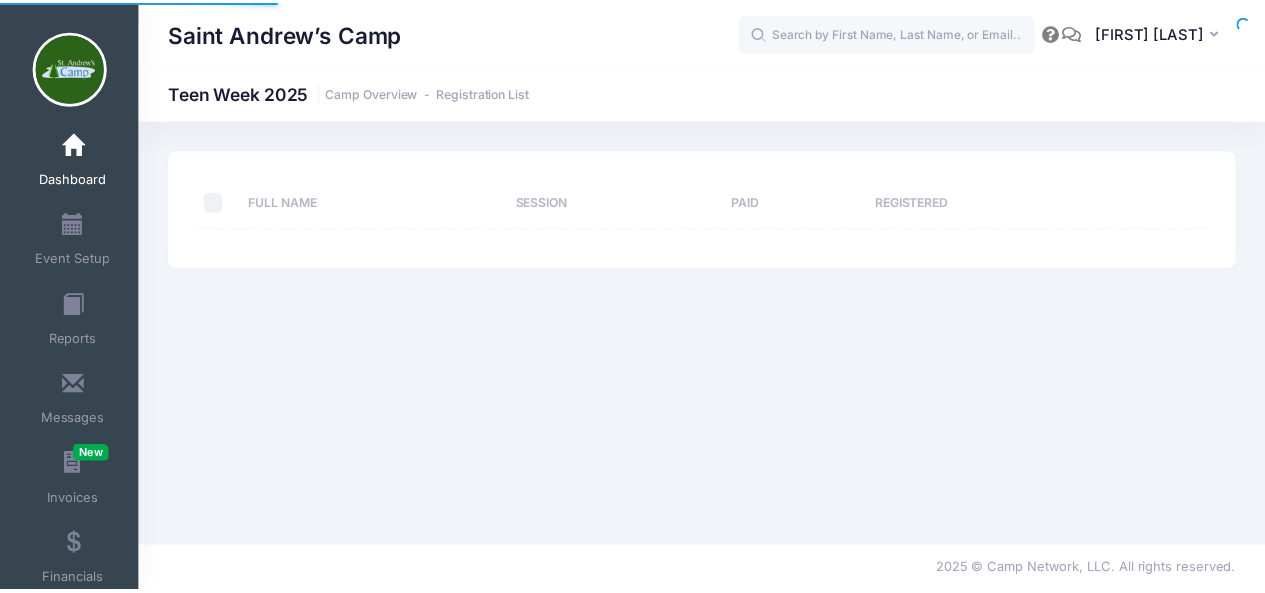 scroll, scrollTop: 0, scrollLeft: 0, axis: both 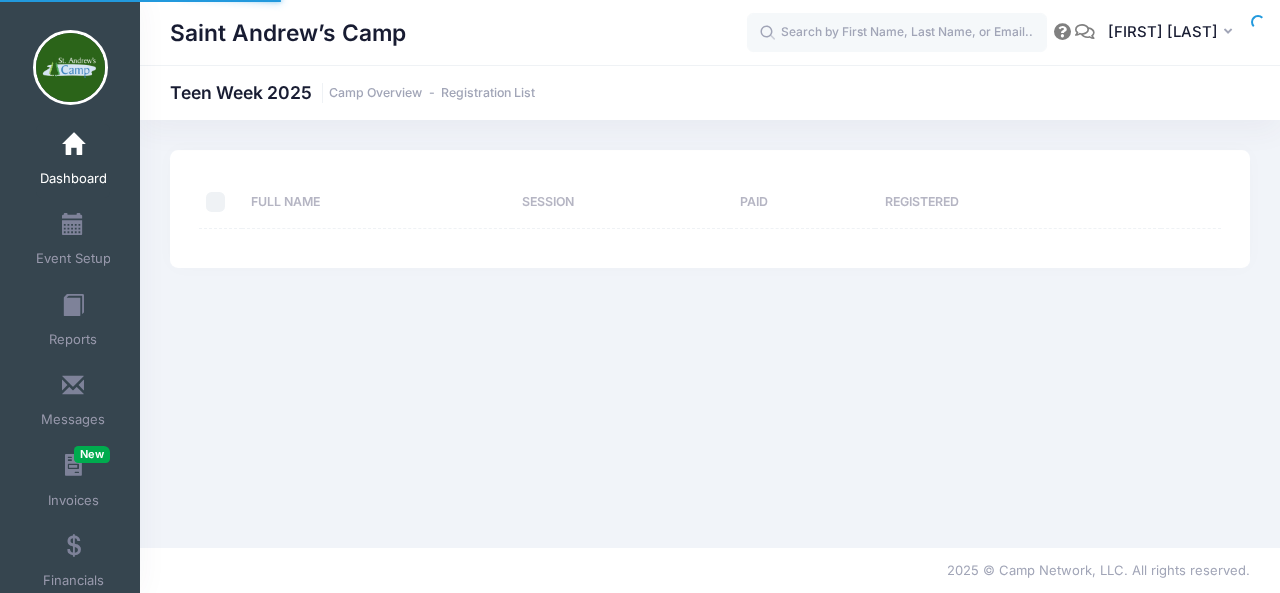 select on "10" 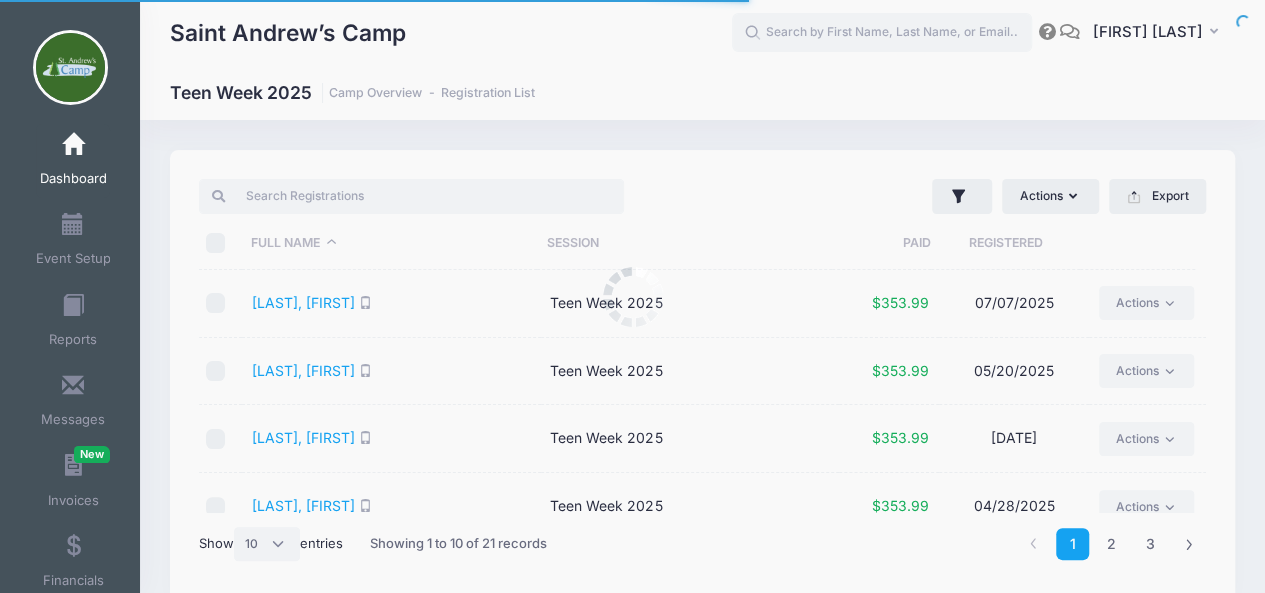 scroll, scrollTop: 0, scrollLeft: 0, axis: both 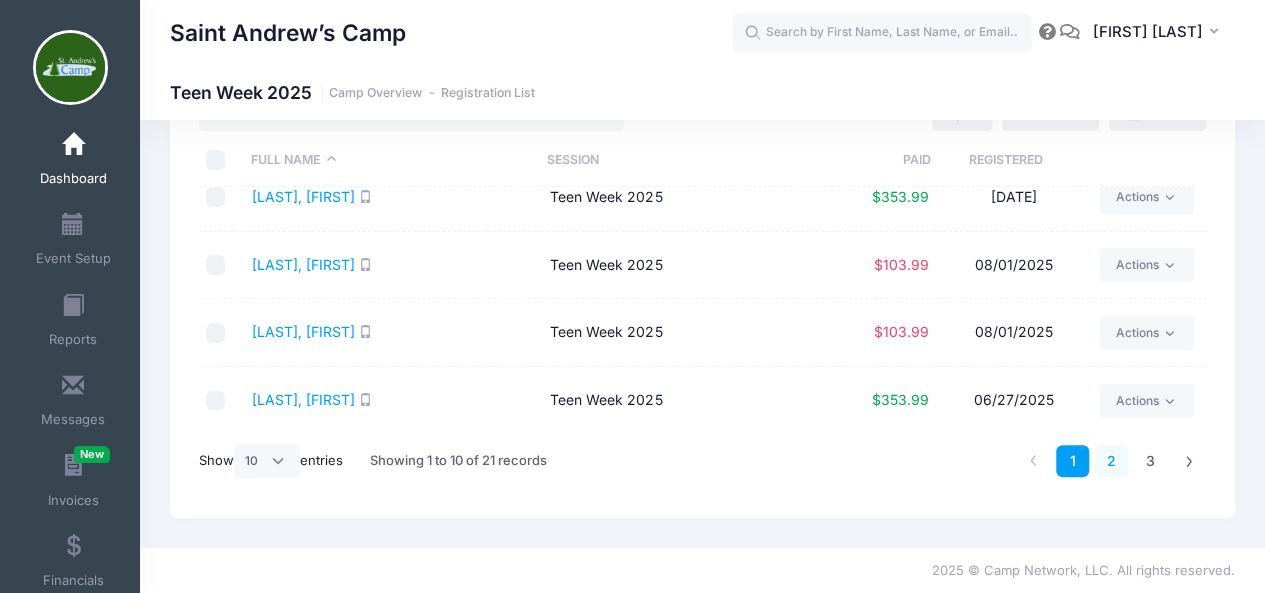 click on "2" at bounding box center [1111, 461] 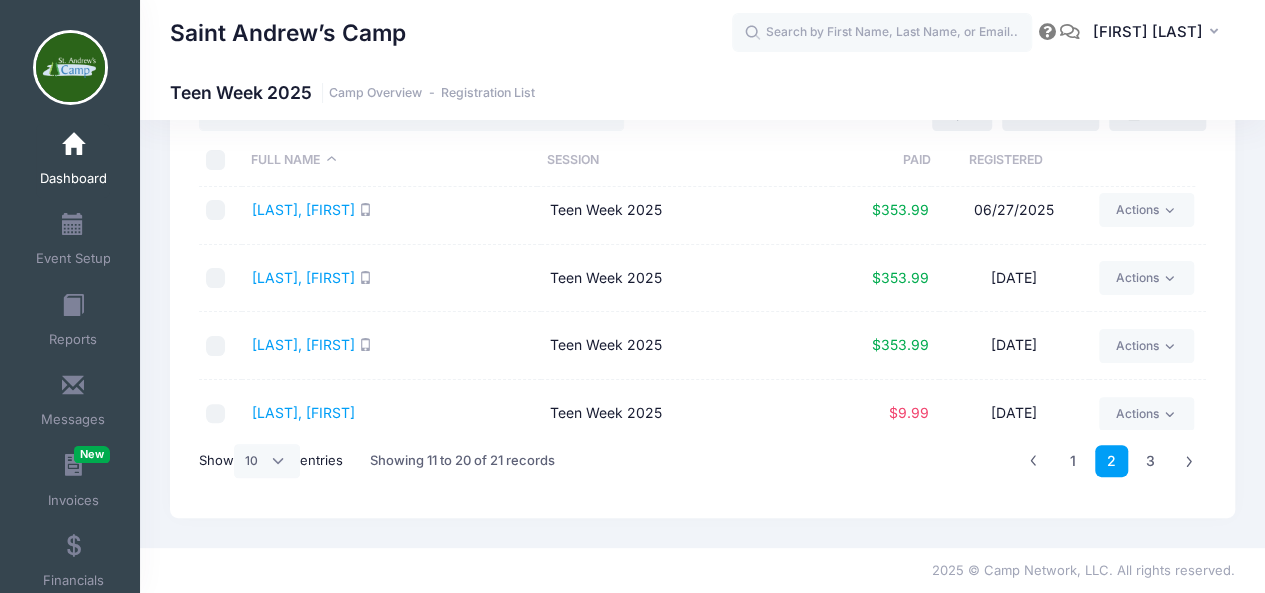 scroll, scrollTop: 0, scrollLeft: 0, axis: both 